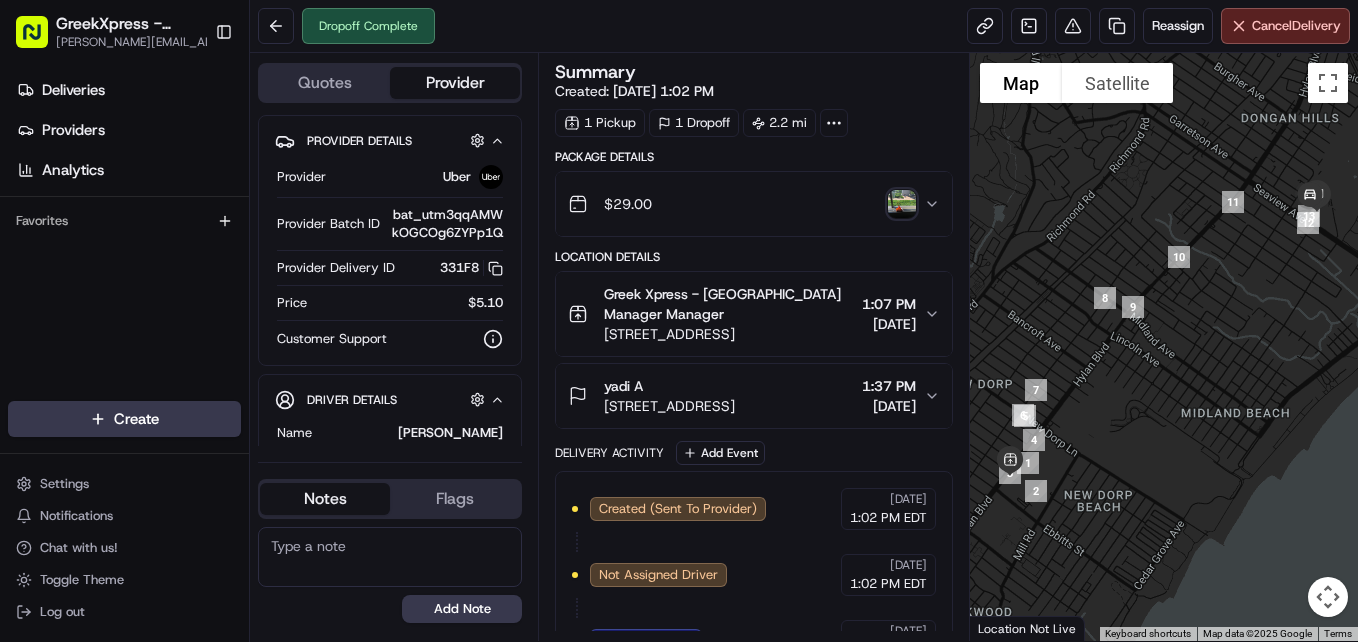 scroll, scrollTop: 0, scrollLeft: 0, axis: both 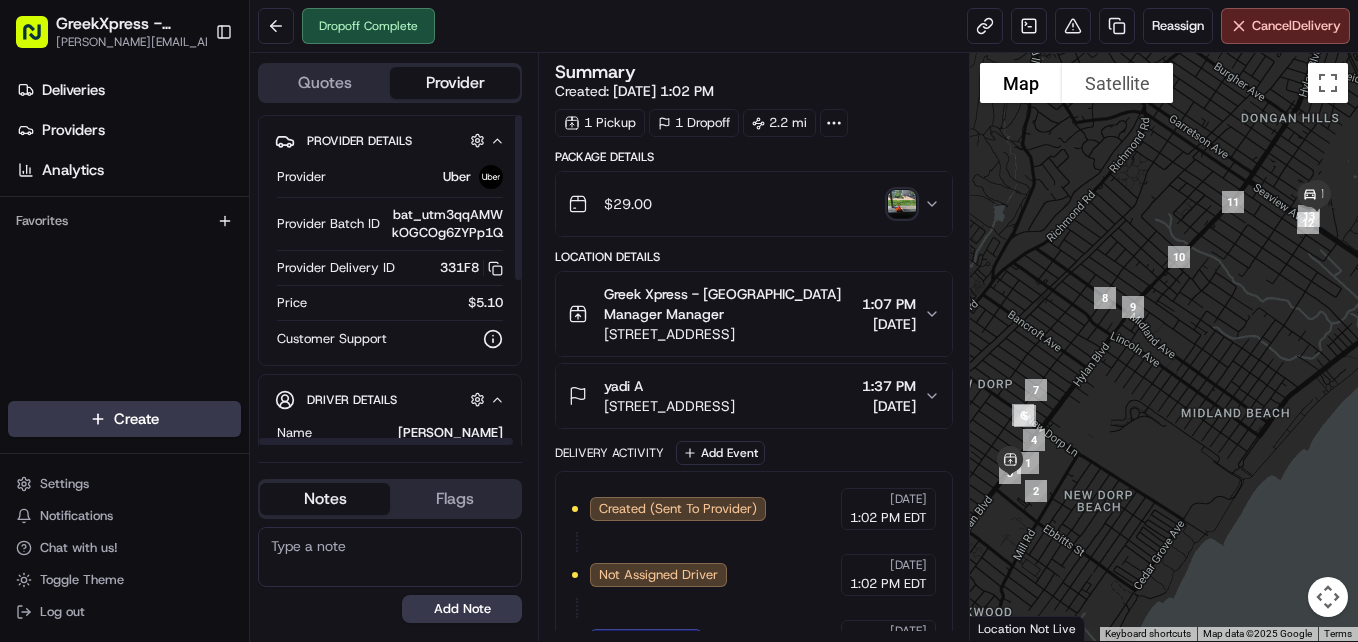 click on "GreekXpress - Staten Island [EMAIL_ADDRESS][DOMAIN_NAME] Toggle Sidebar Deliveries Providers Analytics Favorites Main Menu Members & Organization Organization Users Roles Preferences Customization Tracking Orchestration Automations Dispatch Strategy Locations Pickup Locations Dropoff Locations Billing Billing Refund Requests Integrations Notification Triggers Webhooks API Keys Request Logs Create Settings Notifications Chat with us! Toggle Theme Log out Dropoff Complete Reassign Cancel  Delivery Quotes Provider Provider Details Hidden ( 2 ) Provider Uber   Provider Batch ID bat_utm3qqAMWkOGCOg6ZYPp1Q Provider Delivery ID 331F8 Copy  del_6lceACJpTMKAob8uNUMx-A 331F8 Price $5.10 Customer Support Driver Details Hidden ( 5 ) Name XIAN L. Pickup Phone Number +1 312 766 6835 ext. 19877118 Dropoff Phone Number [PHONE_NUMBER] Tip $0.00 Type car Make Toyota Model RAV4 Color white License Plate Number ****VERY Notes Flags [PERSON_NAME][EMAIL_ADDRESS][DOMAIN_NAME] [PERSON_NAME][EMAIL_ADDRESS][DOMAIN_NAME] Add Note [PERSON_NAME][EMAIL_ADDRESS][DOMAIN_NAME] Add Flag Summary" at bounding box center [679, 321] 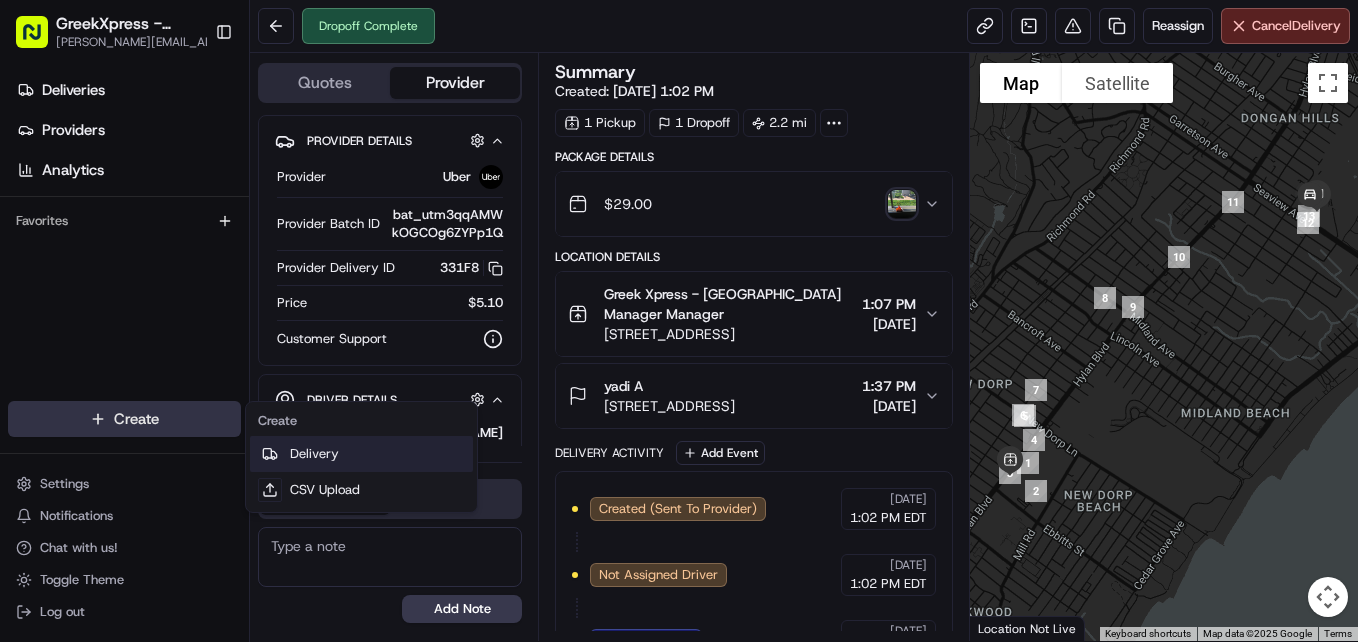 click on "Delivery" at bounding box center [361, 454] 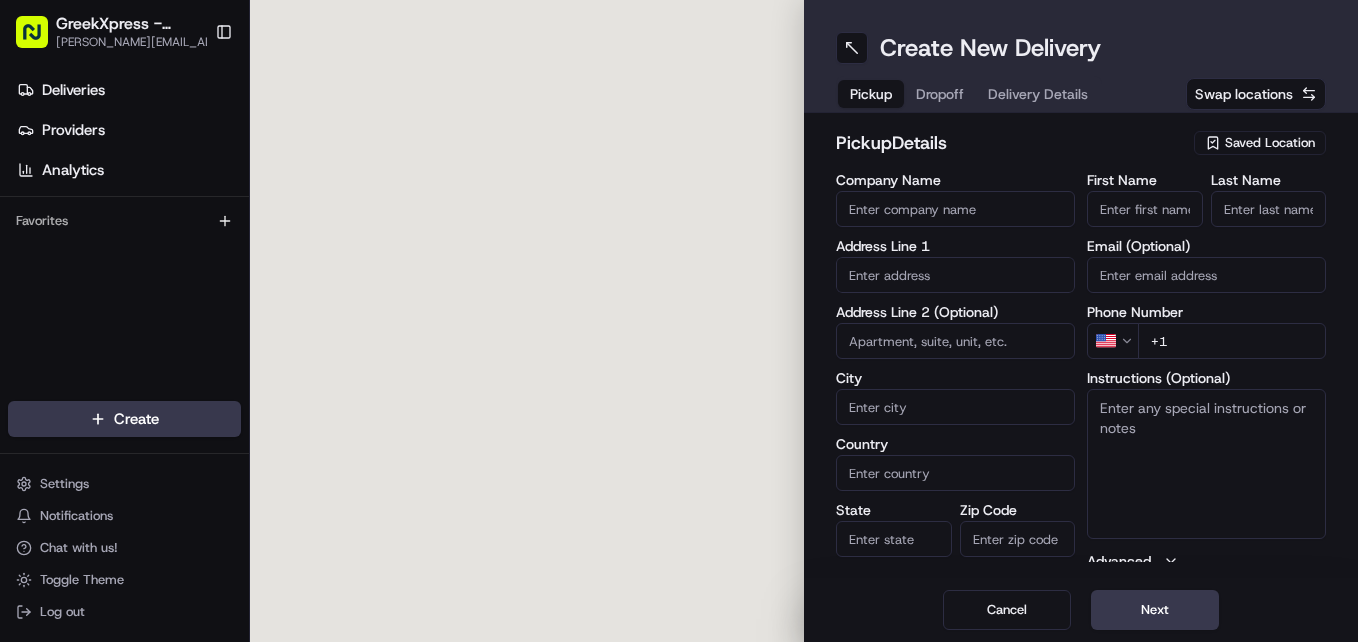 click on "GreekXpress - Staten Island [EMAIL_ADDRESS][DOMAIN_NAME] Toggle Sidebar Deliveries Providers Analytics Favorites Main Menu Members & Organization Organization Users Roles Preferences Customization Tracking Orchestration Automations Dispatch Strategy Locations Pickup Locations Dropoff Locations Billing Billing Refund Requests Integrations Notification Triggers Webhooks API Keys Request Logs Create Settings Notifications Chat with us! Toggle Theme Log out To navigate the map with touch gestures double-tap and hold your finger on the map, then drag the map. Create New Delivery Pickup Dropoff Delivery Details Swap locations pickup  Details Saved Location Company Name Address Line 1 Address Line 2 (Optional) City Country State Zip Code Save this Location First Name Last Name Email (Optional) Phone Number US +1 Instructions (Optional) Advanced Cancel Next
Create Create" at bounding box center [679, 321] 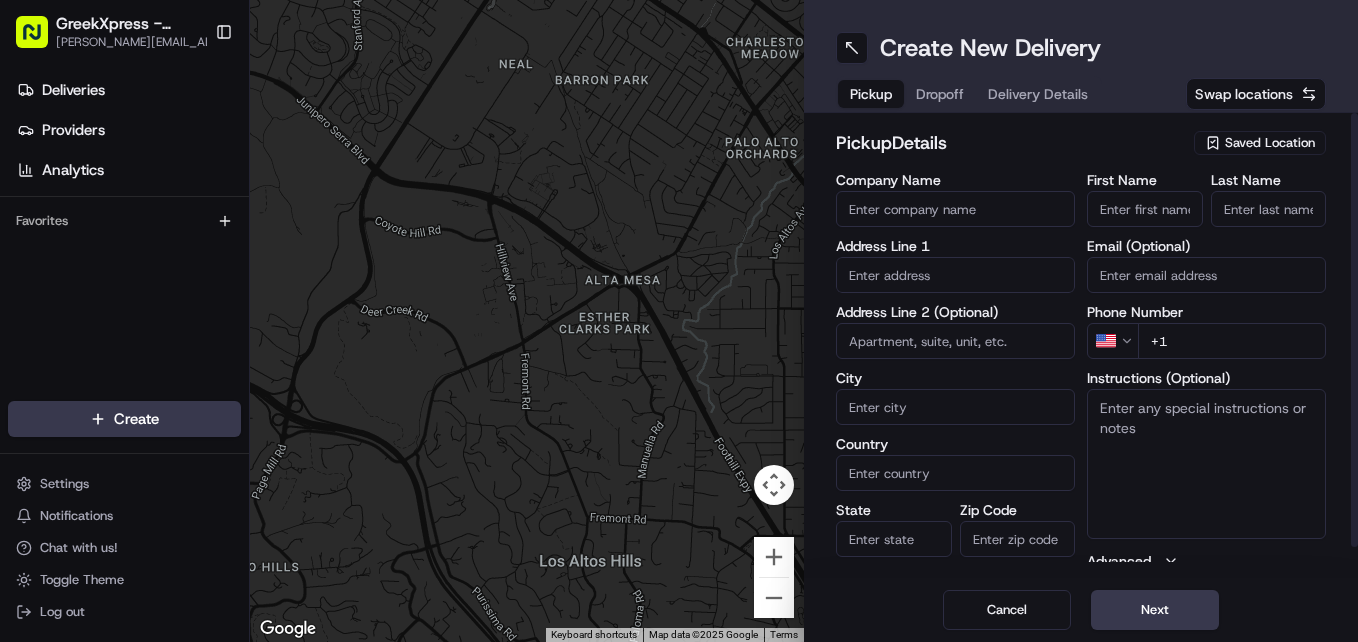 click on "Saved Location" at bounding box center (1270, 143) 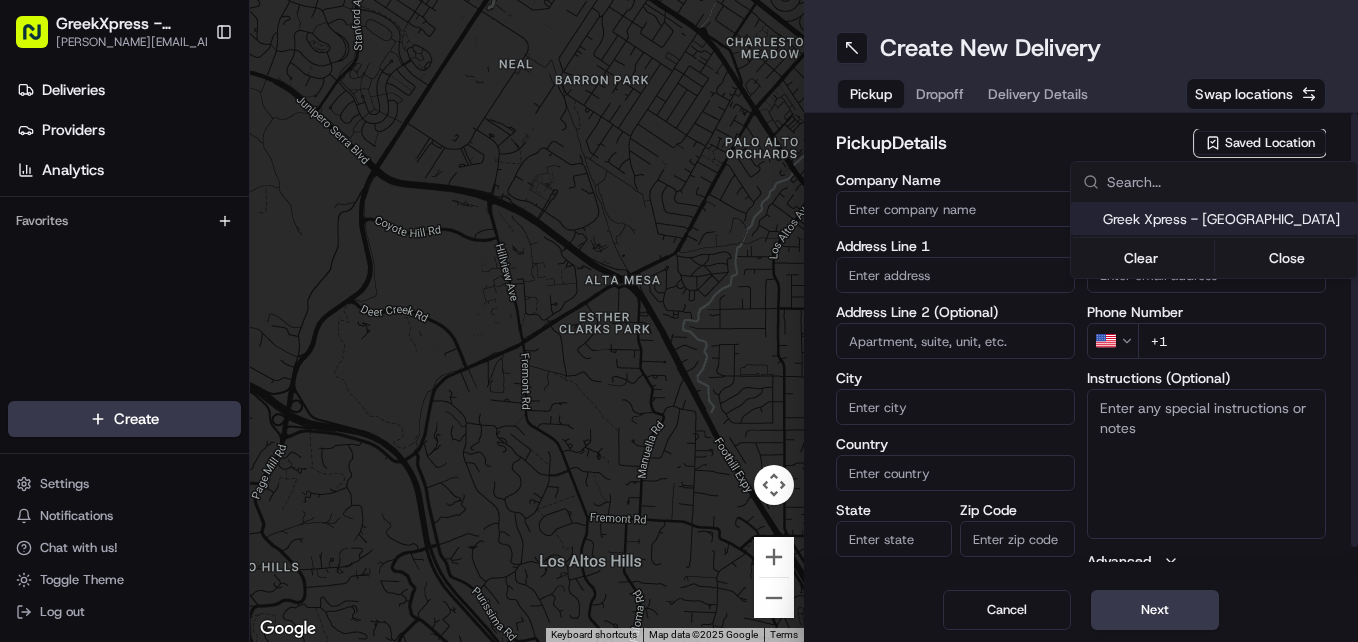 click on "Greek Xpress - [GEOGRAPHIC_DATA]" at bounding box center [1226, 219] 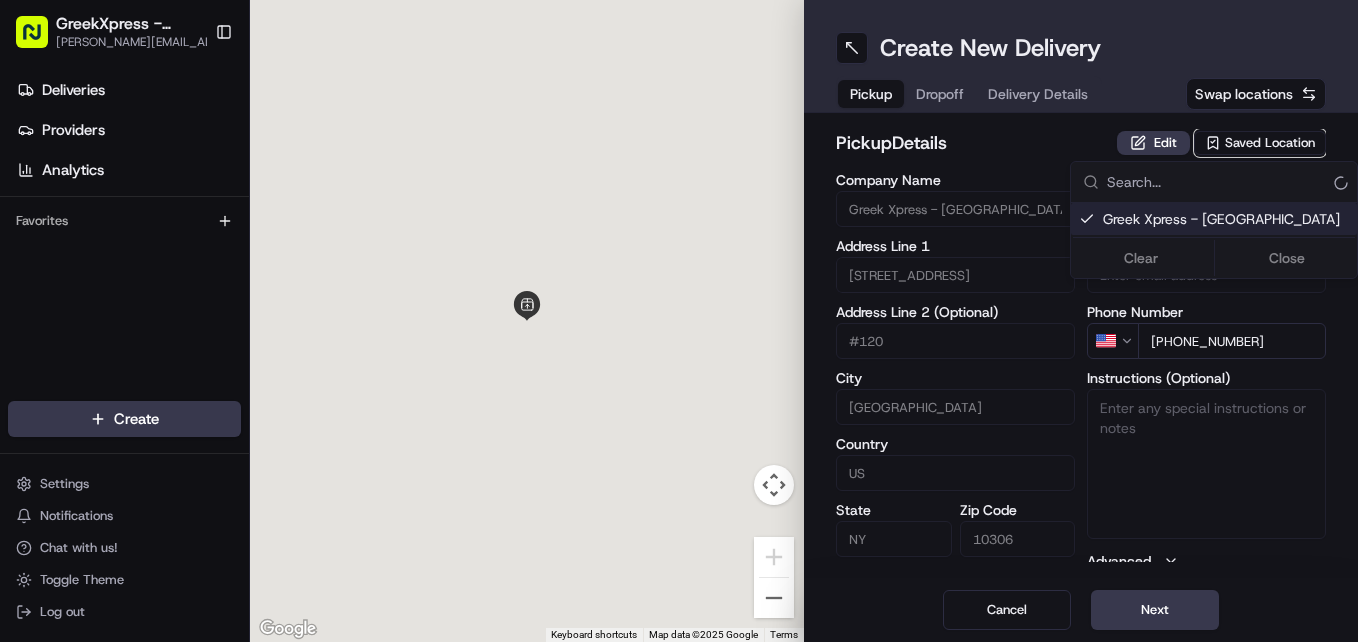 click on "GreekXpress - Staten Island [EMAIL_ADDRESS][DOMAIN_NAME] Toggle Sidebar Deliveries Providers Analytics Favorites Main Menu Members & Organization Organization Users Roles Preferences Customization Tracking Orchestration Automations Dispatch Strategy Locations Pickup Locations Dropoff Locations Billing Billing Refund Requests Integrations Notification Triggers Webhooks API Keys Request Logs Create Settings Notifications Chat with us! Toggle Theme Log out To navigate the map with touch gestures double-tap and hold your finger on the map, then drag the map. ← Move left → Move right ↑ Move up ↓ Move down + Zoom in - Zoom out Home Jump left by 75% End Jump right by 75% Page Up Jump up by 75% Page Down Jump down by 75% Keyboard shortcuts Map Data Map data ©2025 Google Map data ©2025 Google 2 m  Click to toggle between metric and imperial units Terms Report a map error Create New Delivery Pickup Dropoff Delivery Details Swap locations pickup  Details  Edit Saved Location Company Name #120 City [GEOGRAPHIC_DATA]" at bounding box center [679, 321] 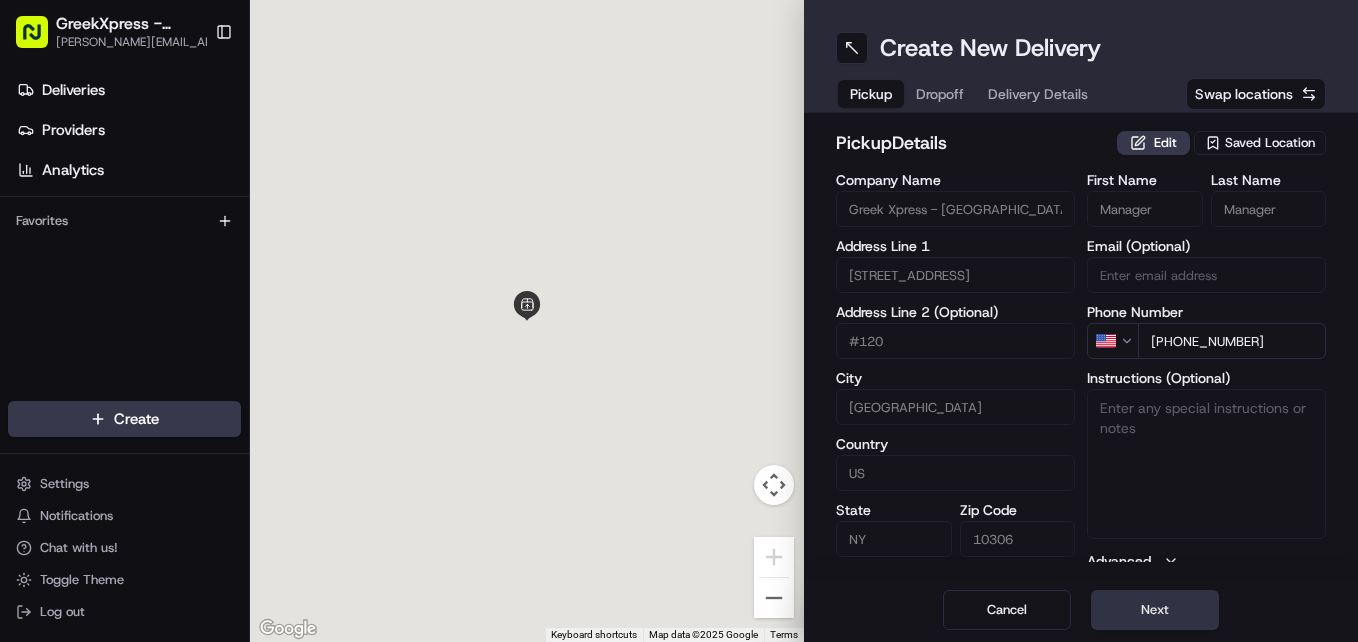 click on "Next" at bounding box center [1155, 610] 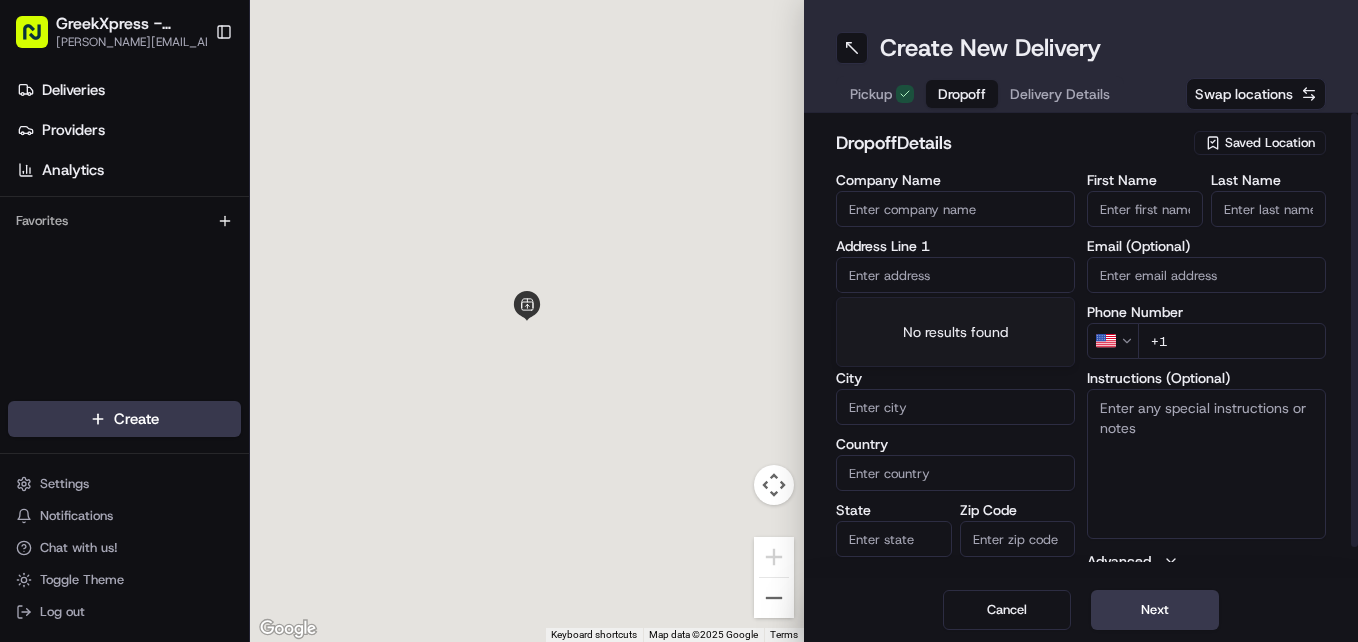 click at bounding box center [955, 275] 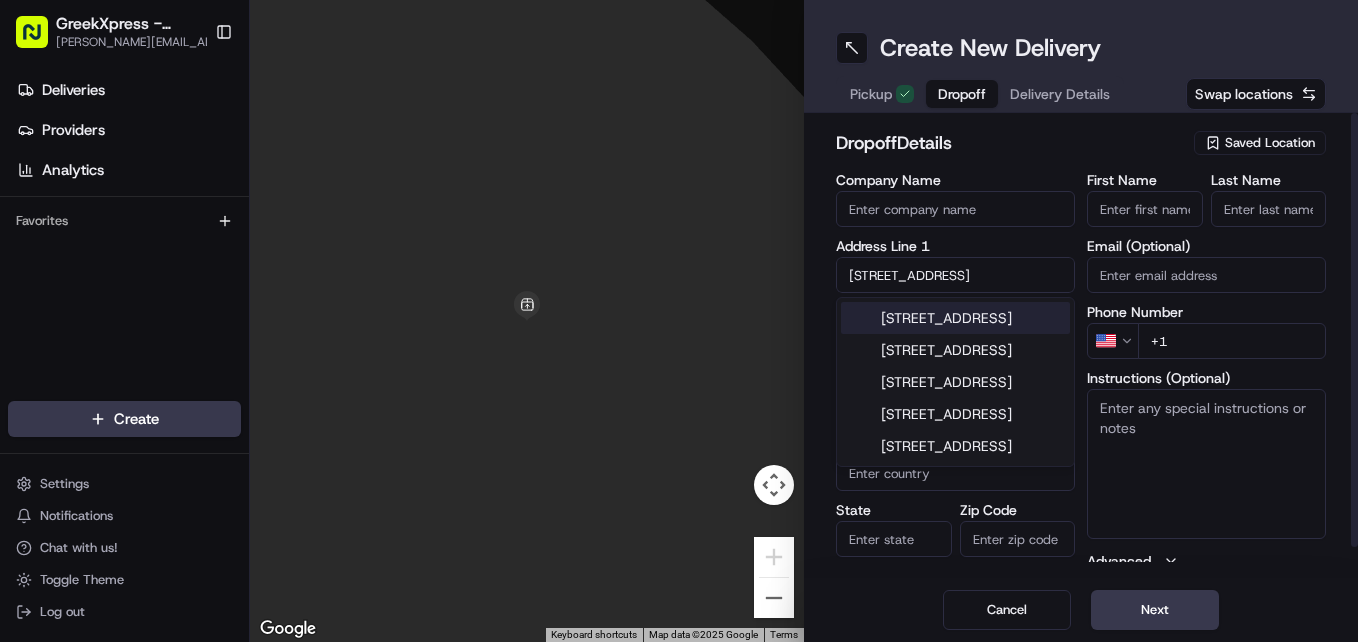 click on "285 Mill Road, Staten Island, NY" at bounding box center [955, 318] 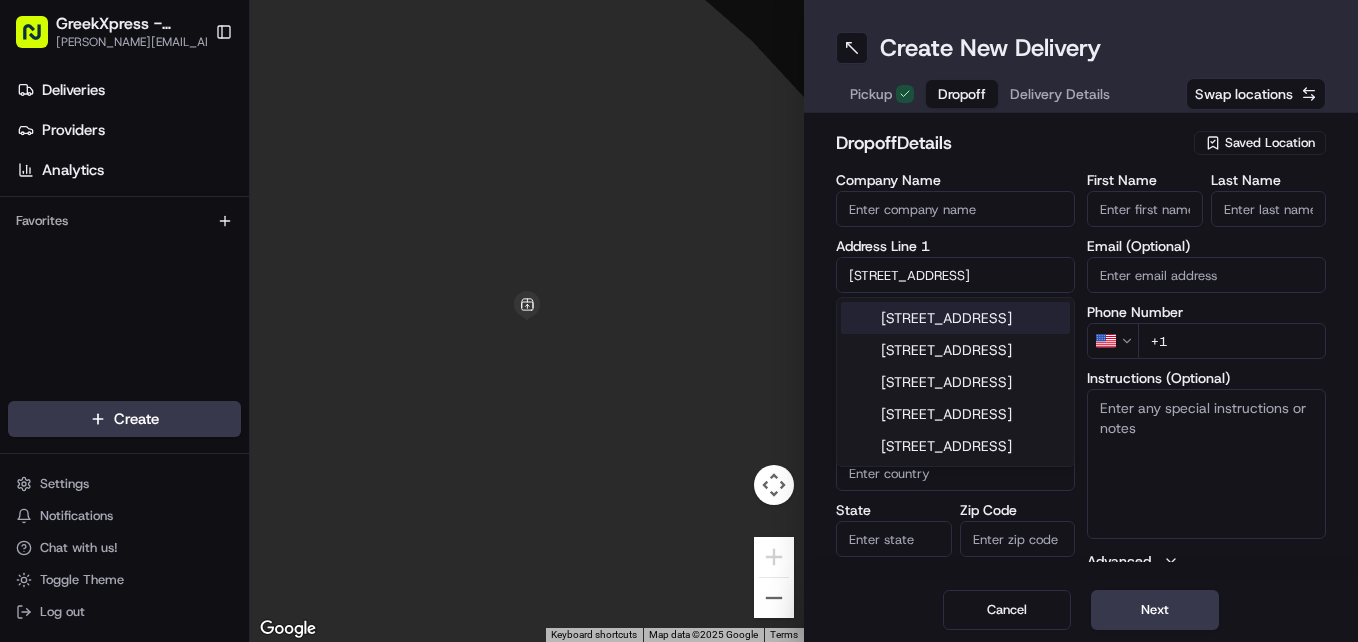 type on "285 Mill Rd, Staten Island, NY 10306, USA" 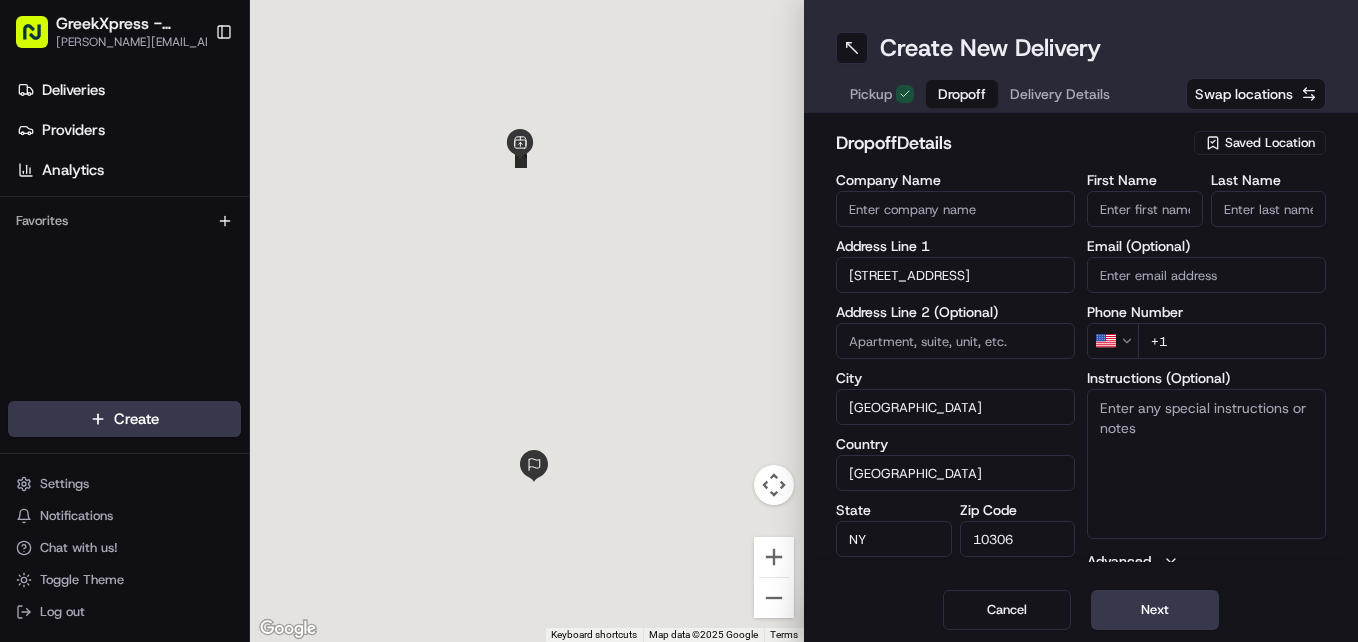 type on "285 Mill Road" 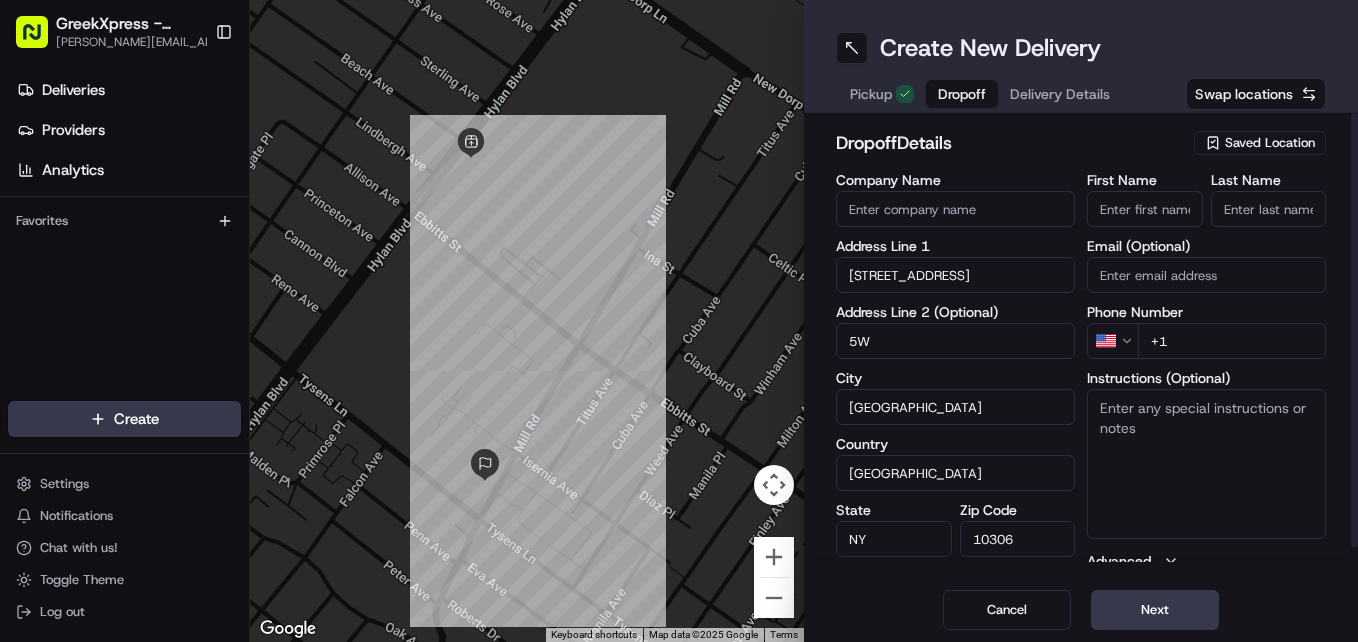 type on "5W" 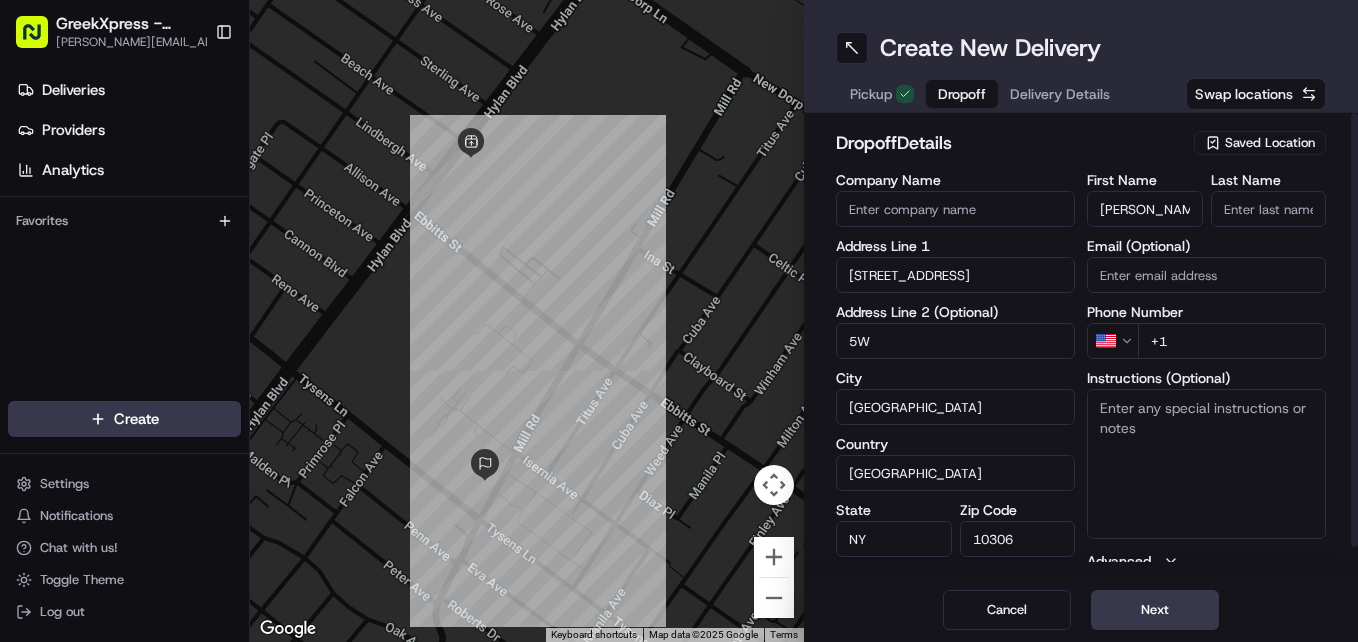 type on "sally" 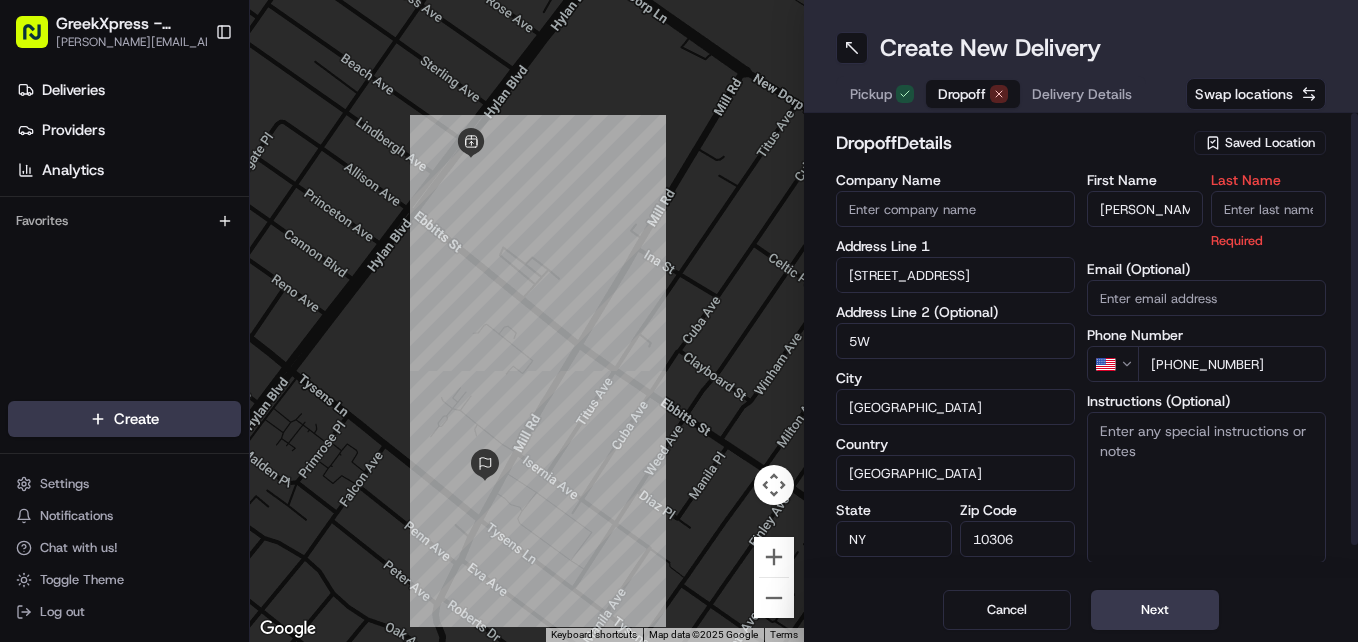 type on "+1 917 388 0384" 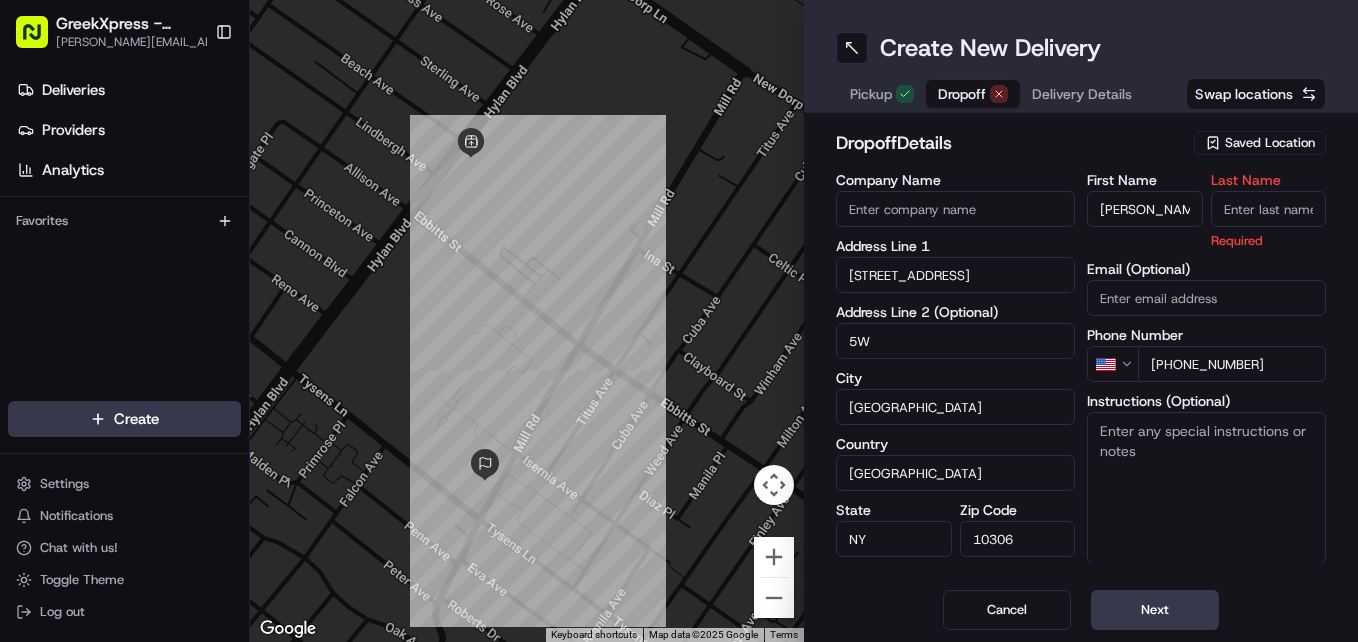 paste on "HAND DIRECTLY TO CUSTOMER" 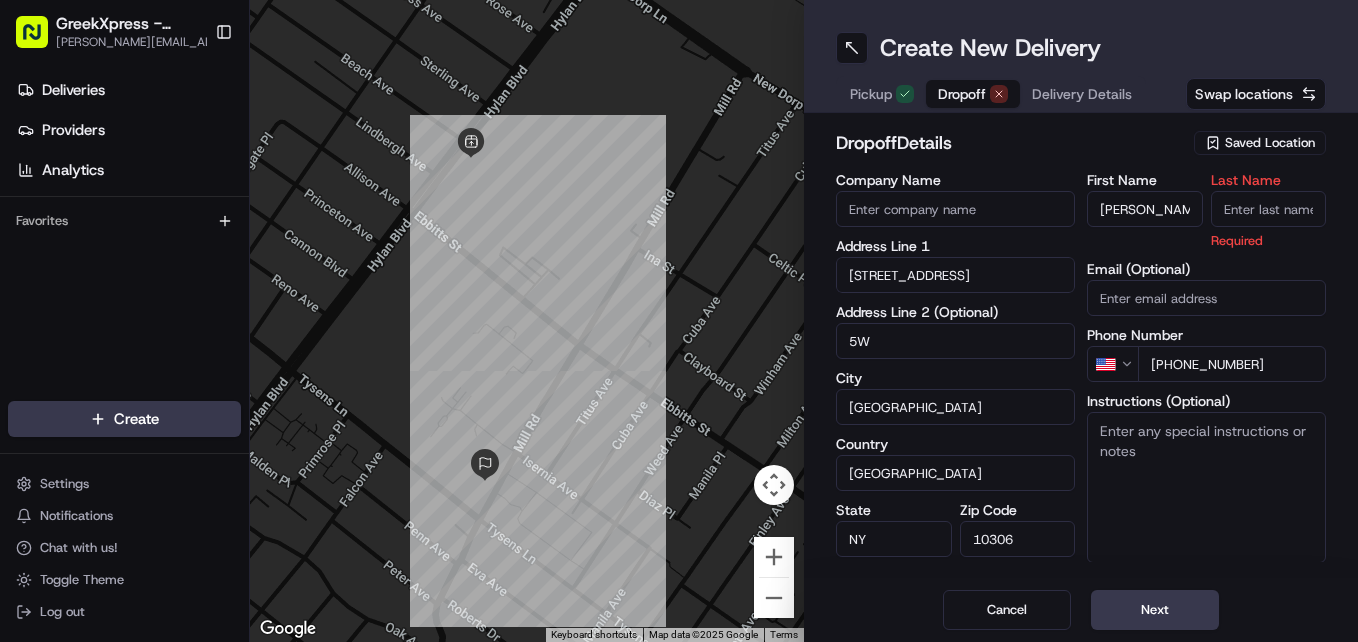 type on "HAND DIRECTLY TO CUSTOMER" 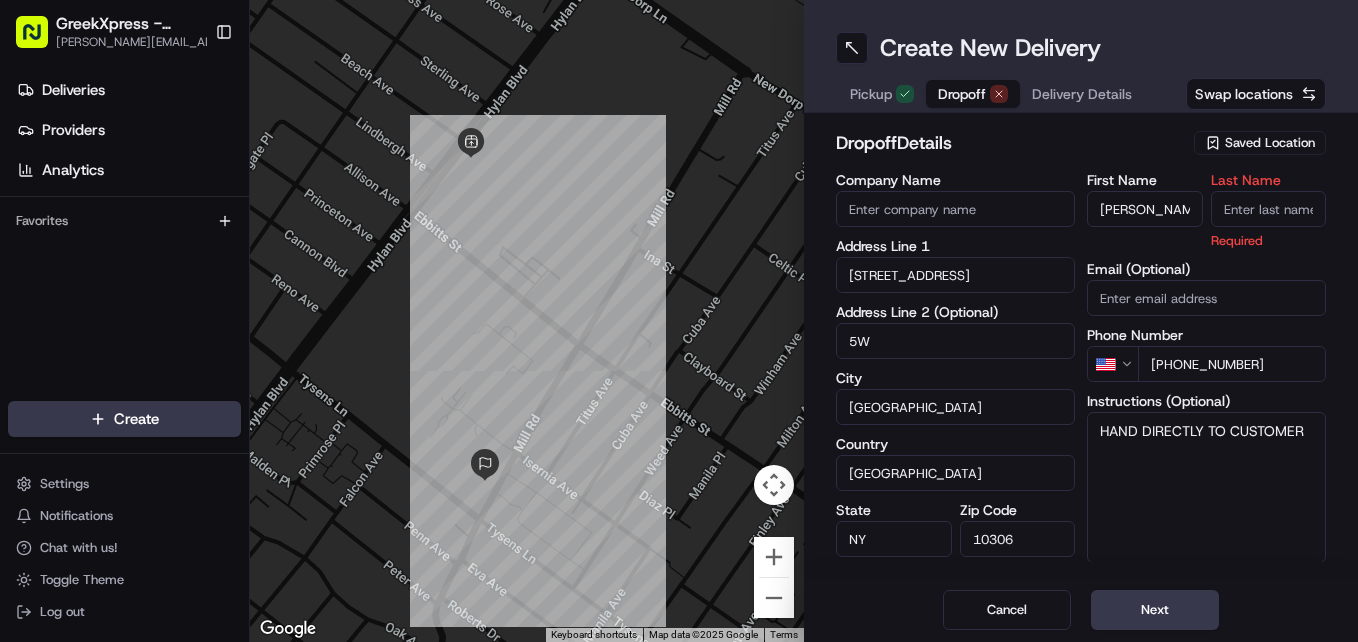 type on "g" 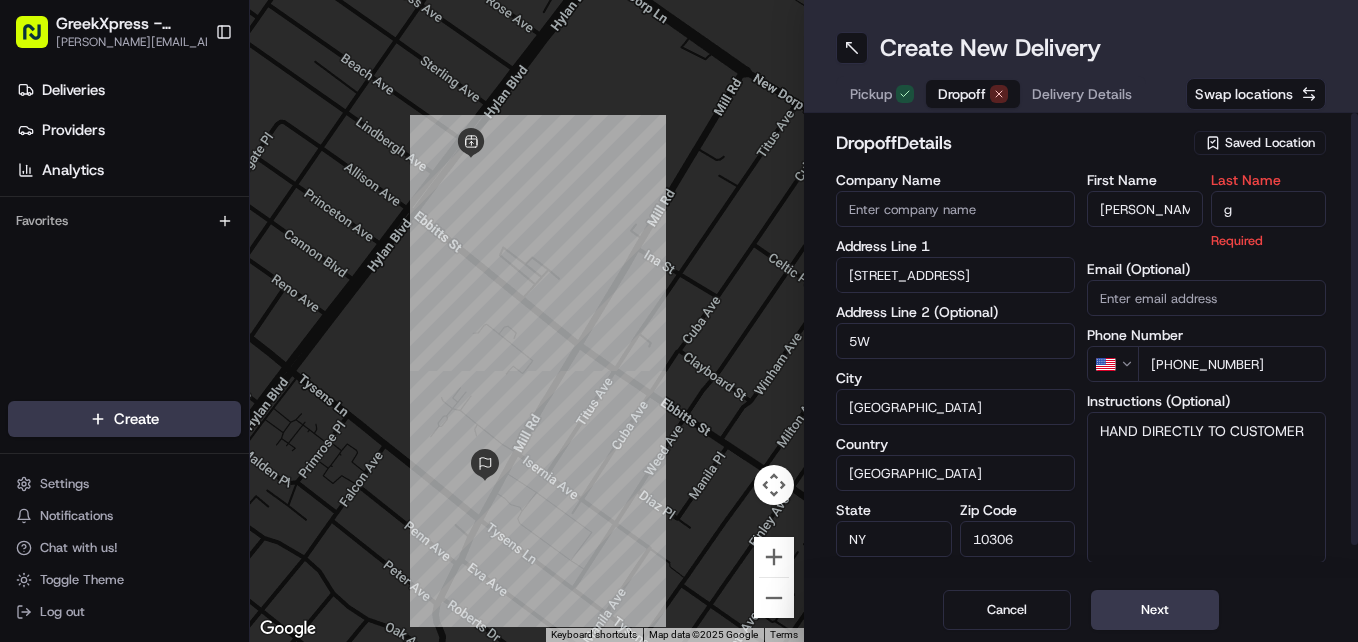 click on "HAND DIRECTLY TO CUSTOMER" at bounding box center [1206, 487] 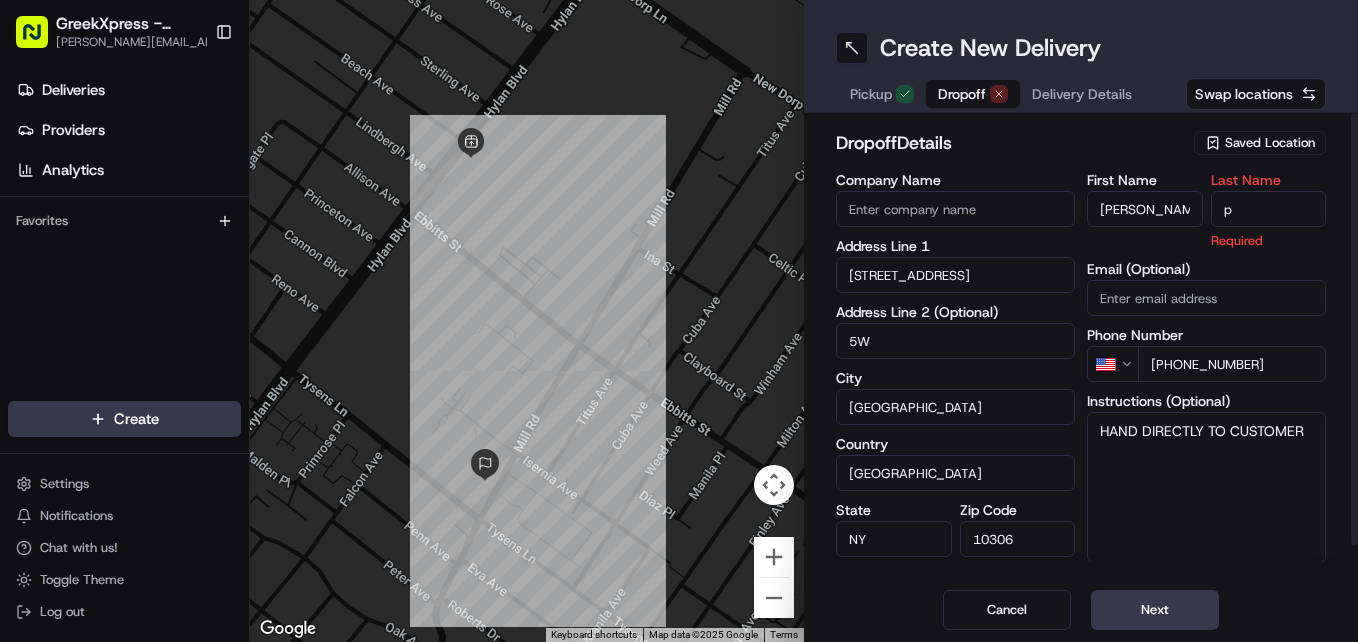 type on "p" 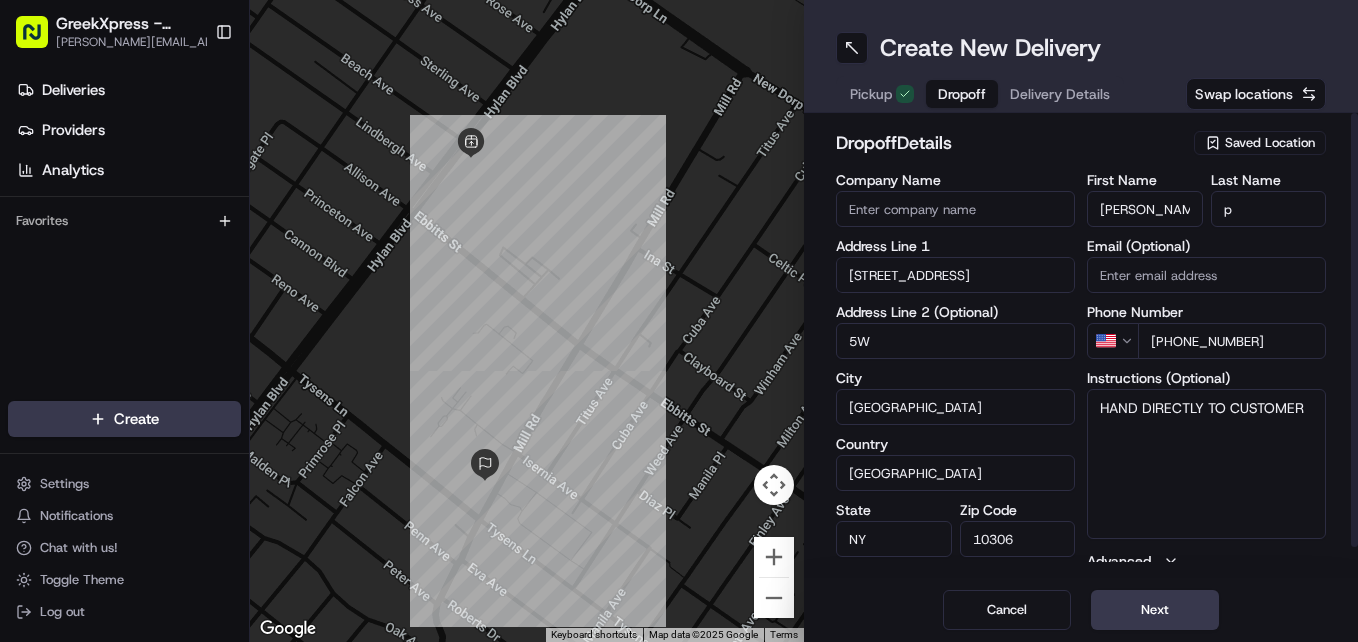 click on "HAND DIRECTLY TO CUSTOMER" at bounding box center (1206, 464) 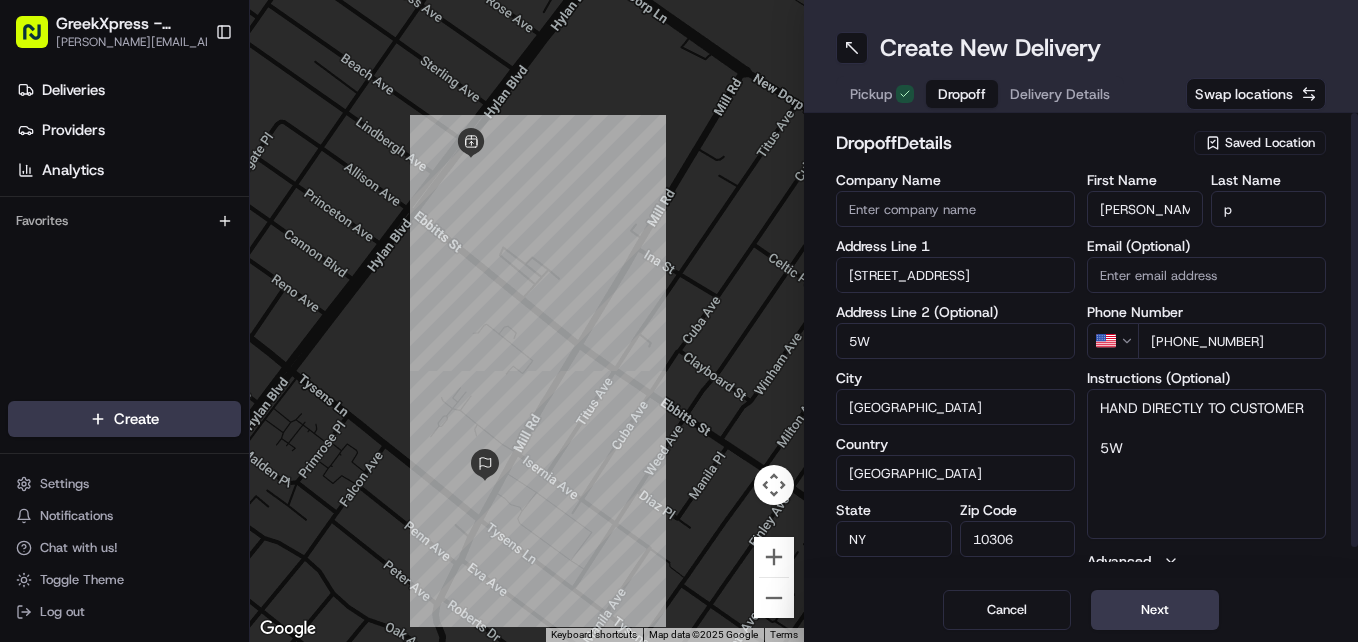type on "HAND DIRECTLY TO CUSTOMER
5W" 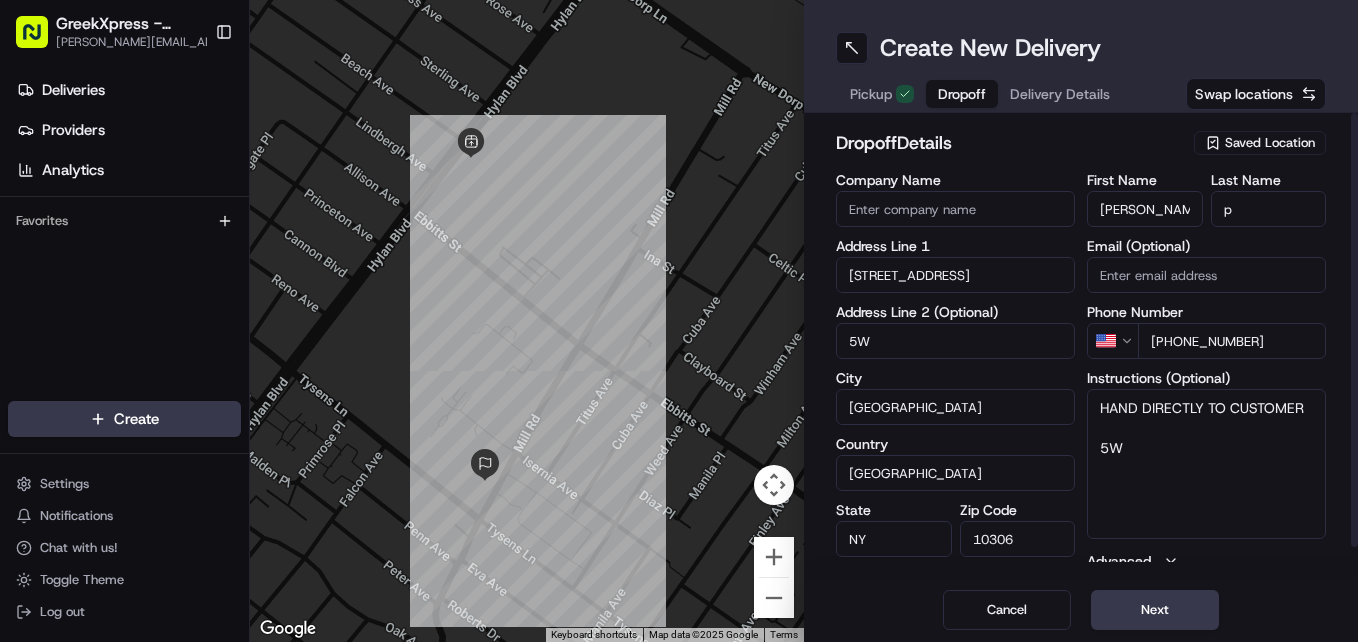 click on "5W" at bounding box center [955, 341] 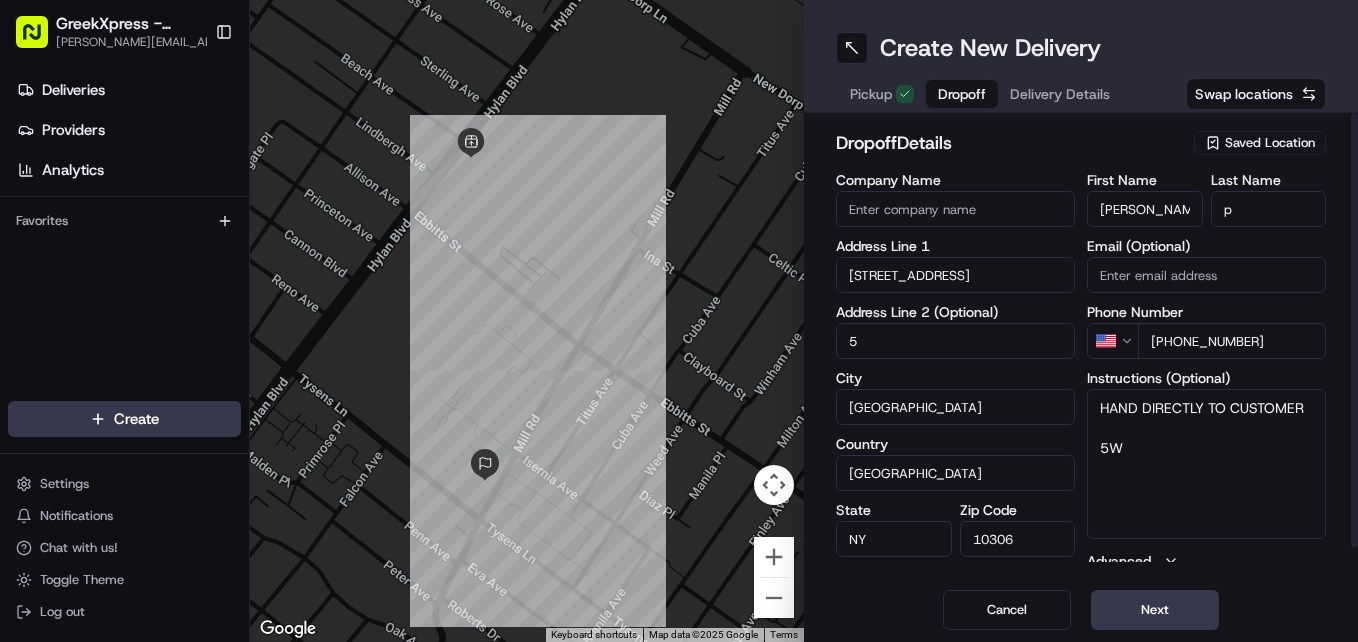 type on "5W" 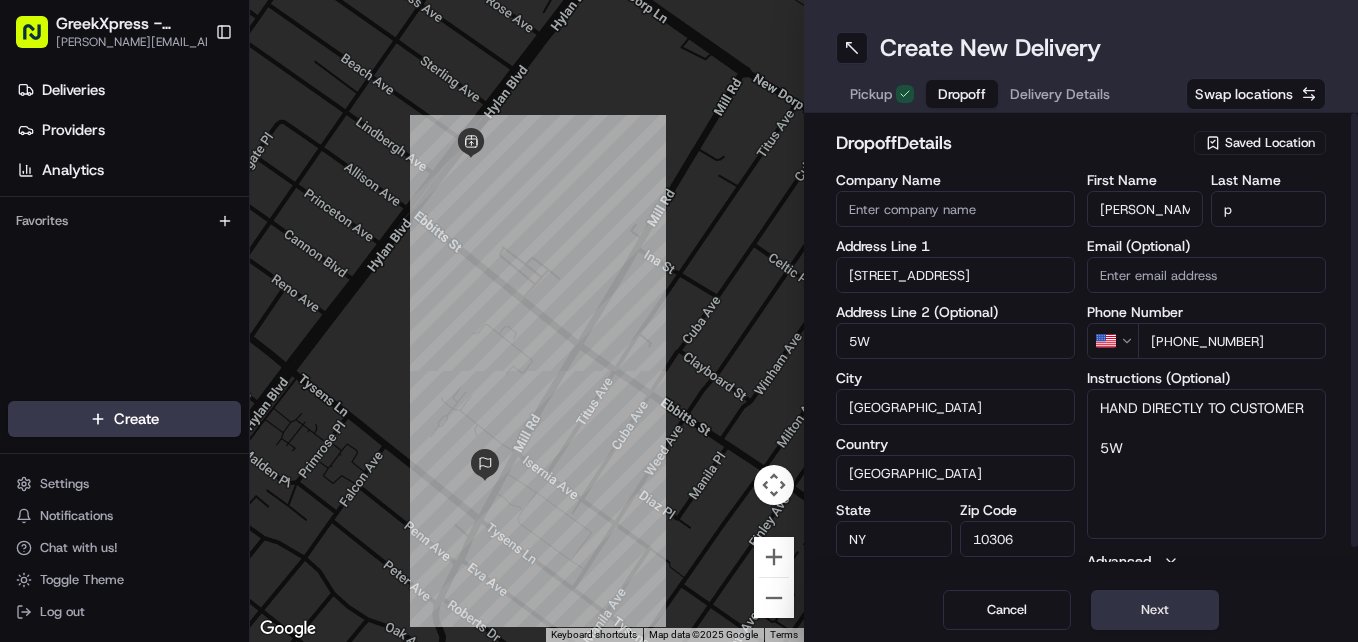 click on "Next" at bounding box center [1155, 610] 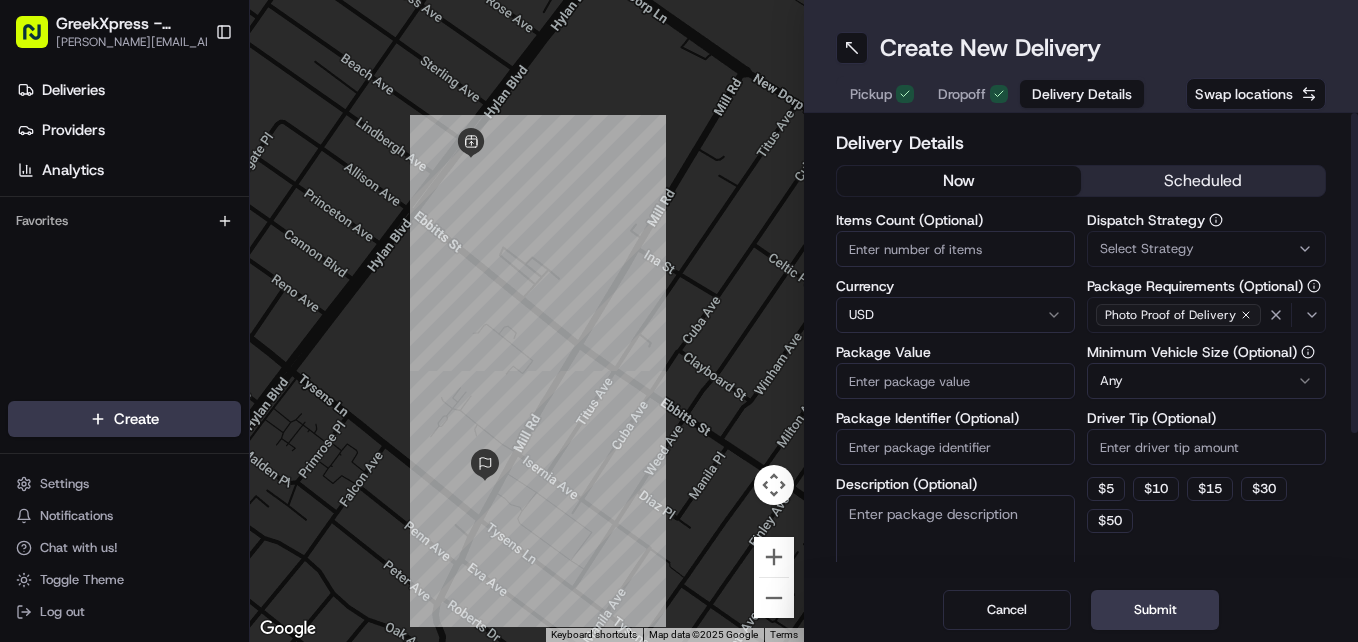 click on "Package Value" at bounding box center (955, 381) 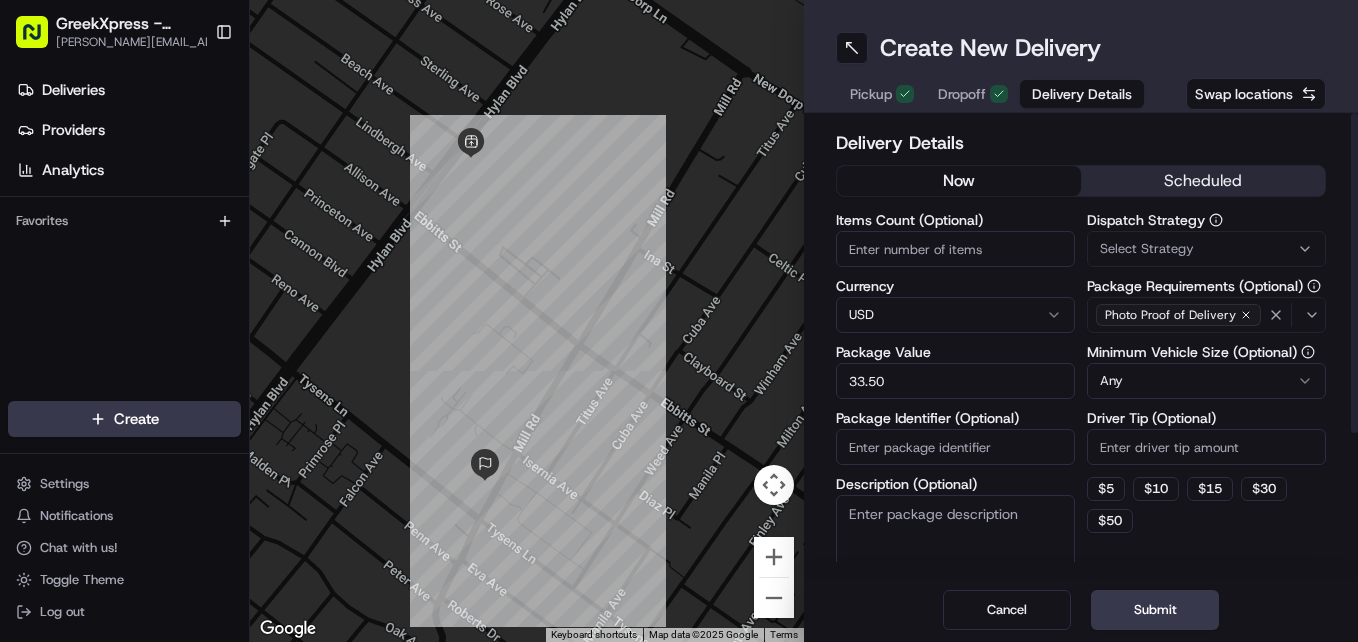 type on "33.50" 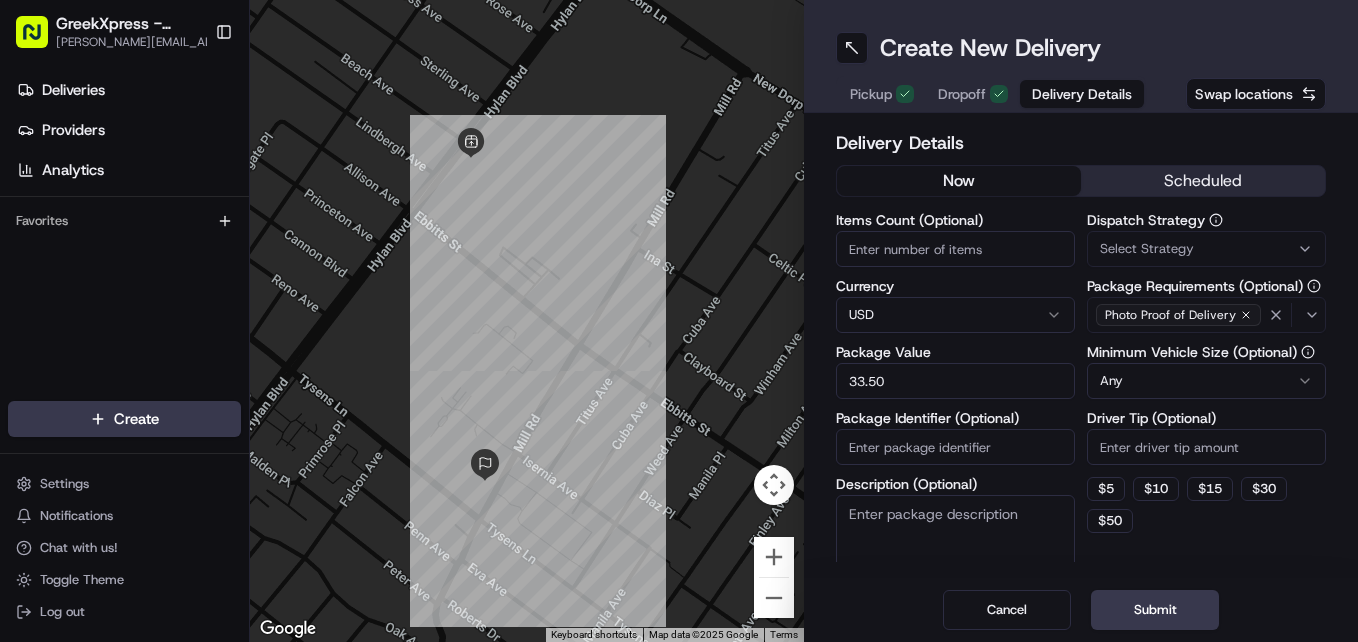 paste on "HAND DIRECTLY TO CUSTOMER" 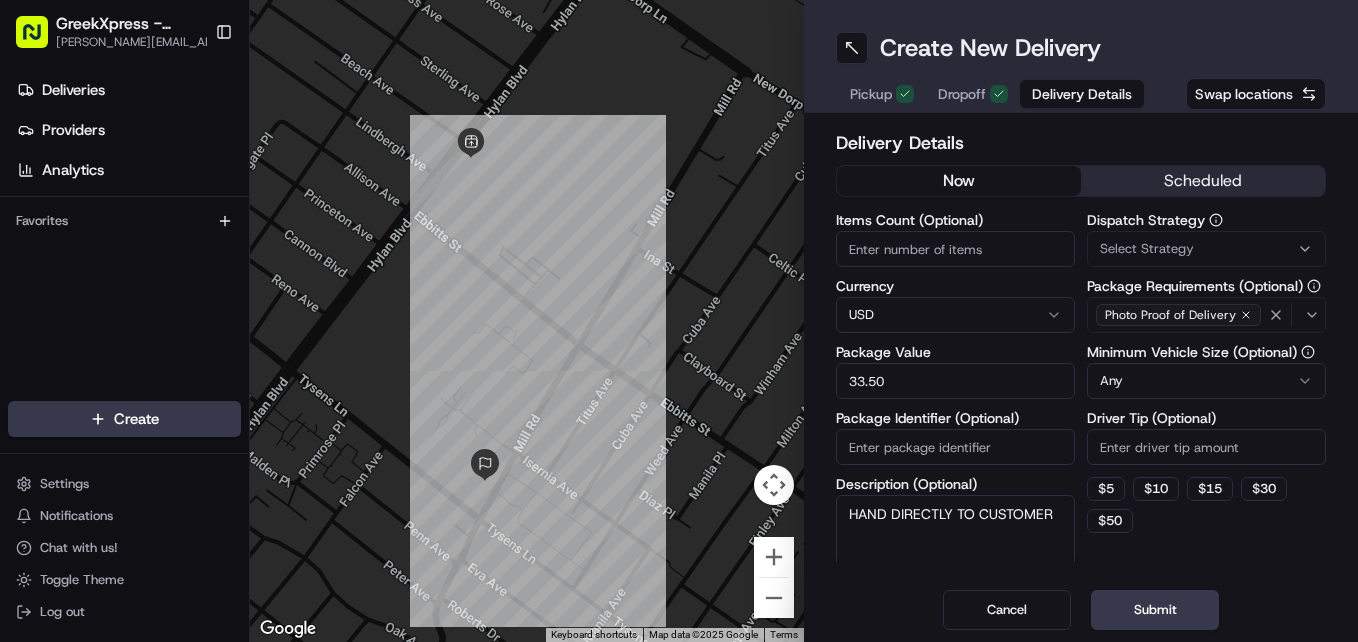 type on "HAND DIRECTLY TO CUSTOMER" 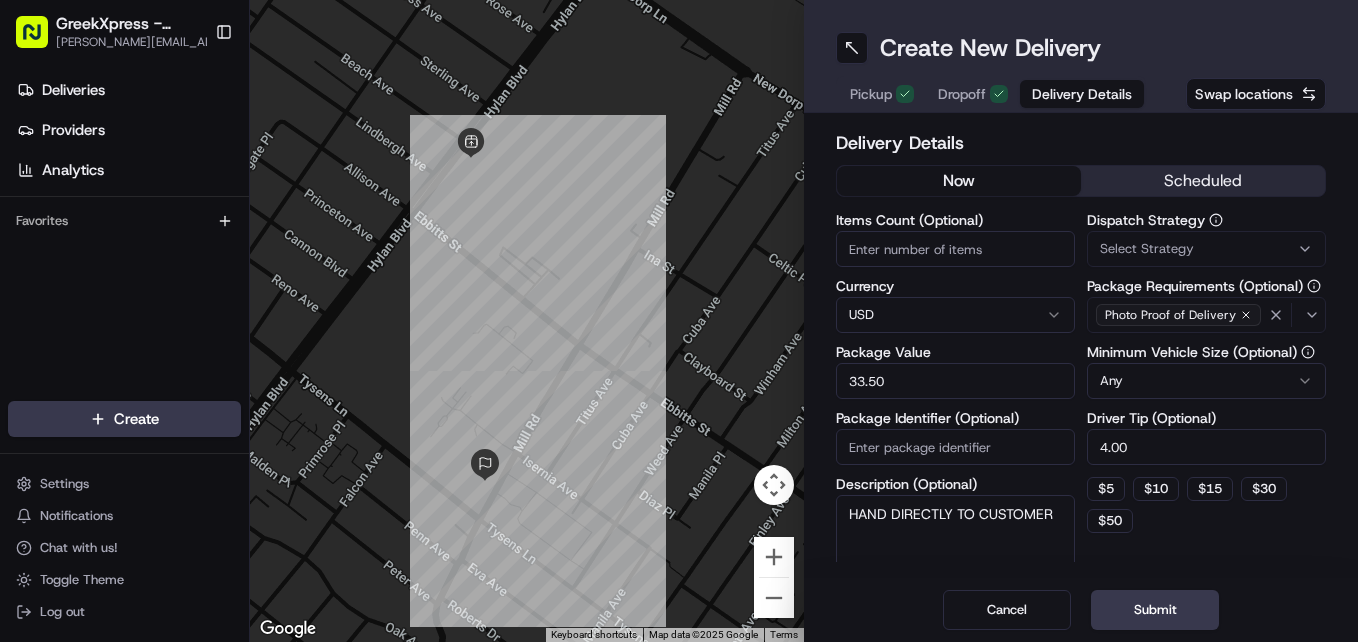 type on "4.00" 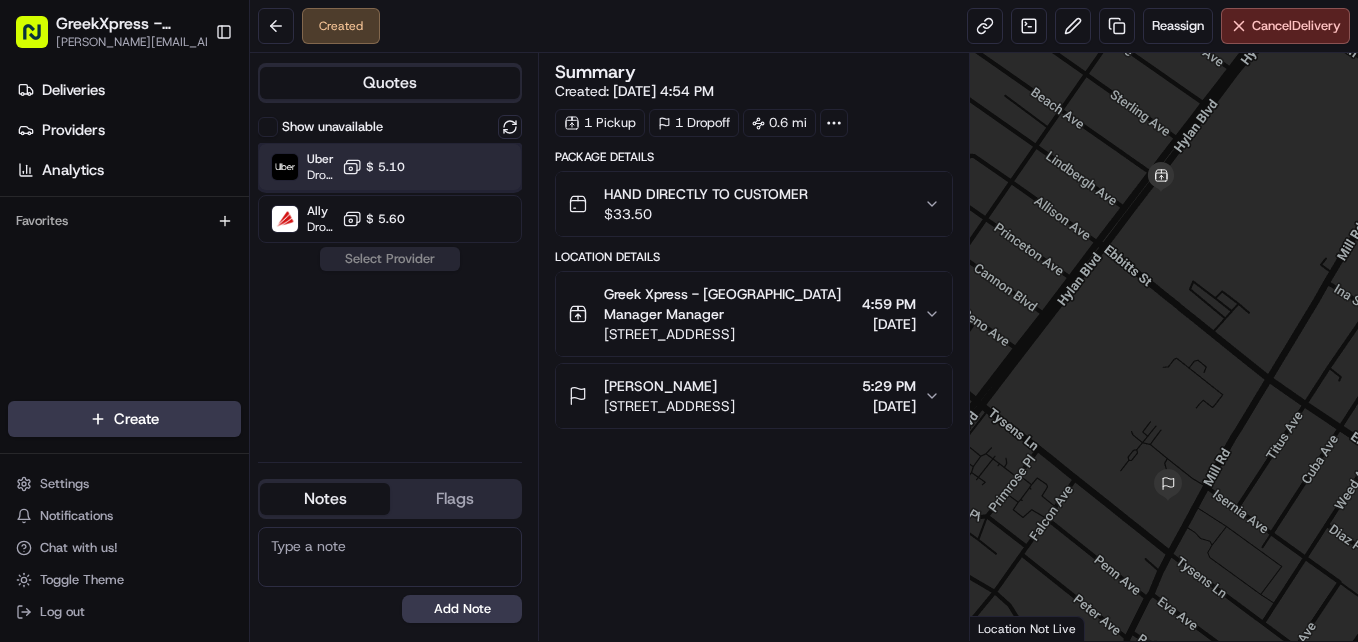 click at bounding box center (461, 167) 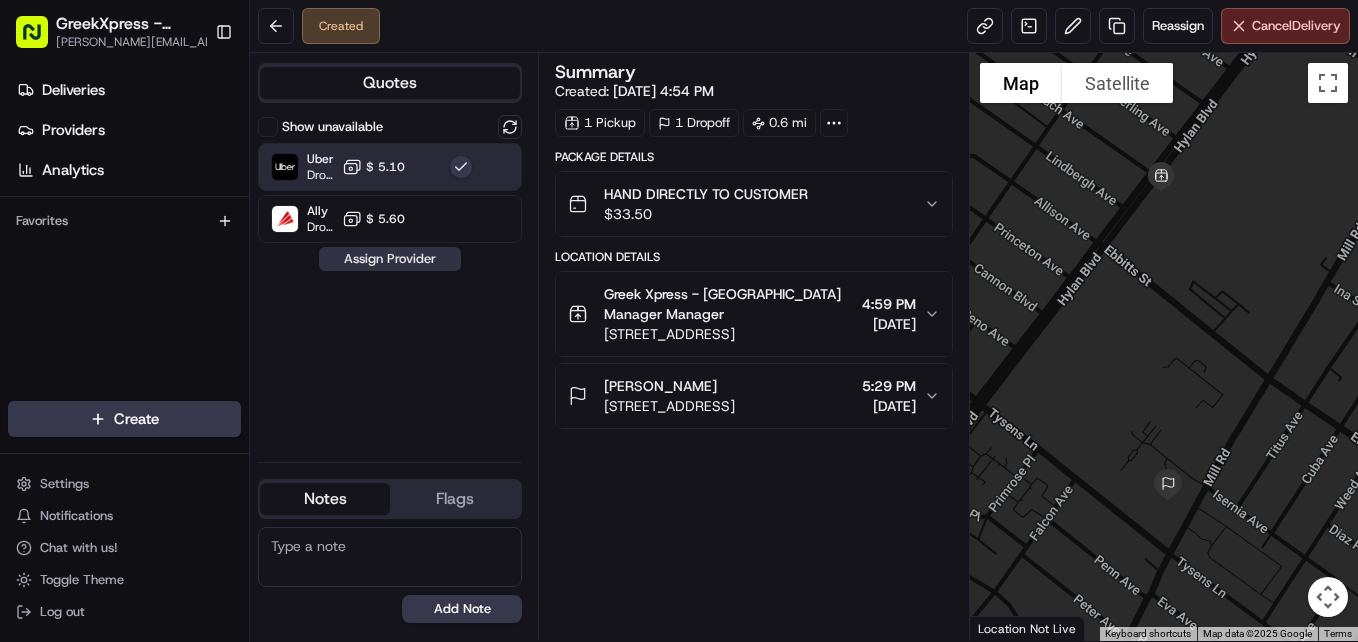 click on "Assign Provider" at bounding box center [390, 259] 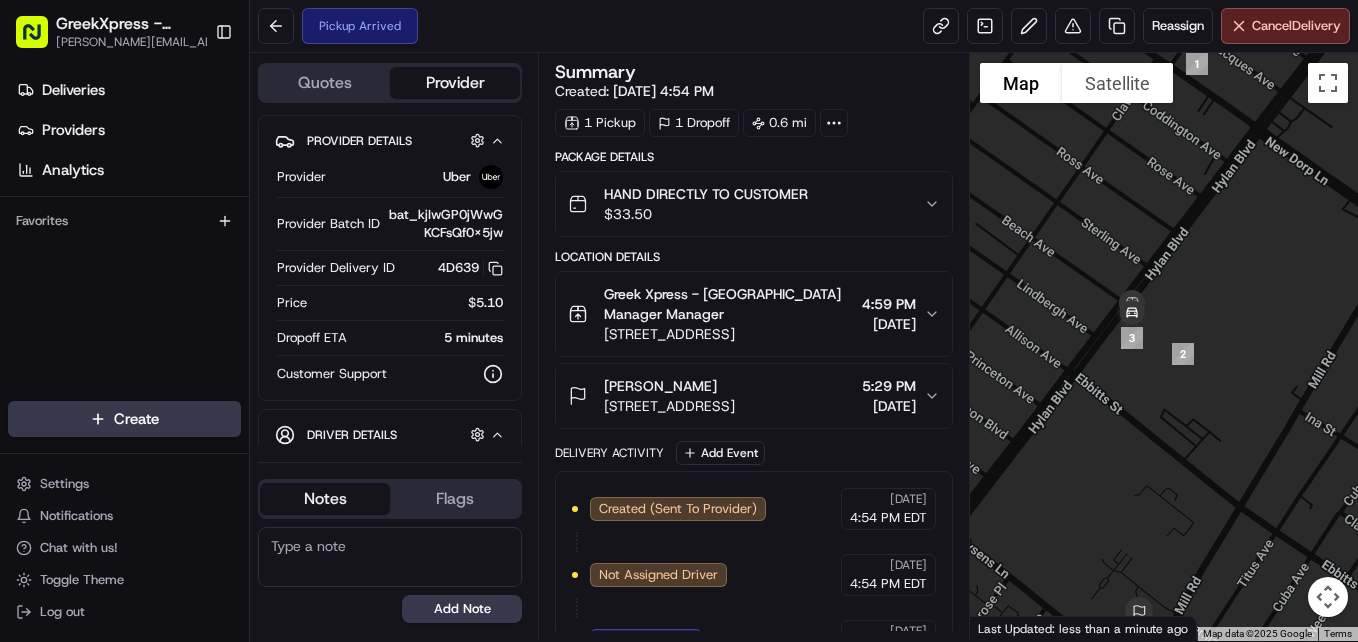 scroll, scrollTop: 0, scrollLeft: 0, axis: both 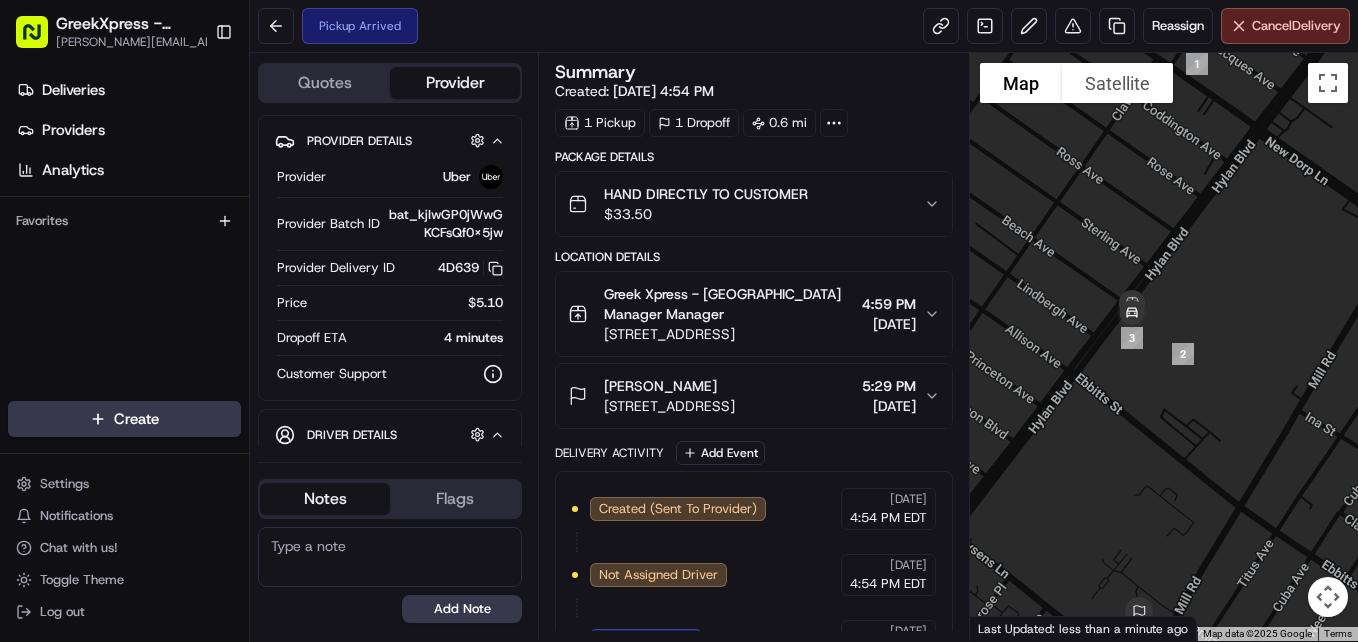 click on "GreekXpress - Staten Island [EMAIL_ADDRESS][DOMAIN_NAME] Toggle Sidebar Deliveries Providers Analytics Favorites Main Menu Members & Organization Organization Users Roles Preferences Customization Tracking Orchestration Automations Dispatch Strategy Locations Pickup Locations Dropoff Locations Billing Billing Refund Requests Integrations Notification Triggers Webhooks API Keys Request Logs Create Settings Notifications Chat with us! Toggle Theme Log out Pickup Arrived Reassign Cancel  Delivery Quotes Provider Provider Details Hidden ( 1 ) Provider Uber   Provider Batch ID bat_kjIwGP0jWwGKCFsQf0x5jw Provider Delivery ID 4D639 Copy  del_-vD4OkEHRd-bNIDfzZTWOQ 4D639 Price $5.10 Dropoff ETA 4 minutes Customer Support Driver Details Hidden ( 5 ) Name [PERSON_NAME] Pickup Phone Number +1 312 766 6835 ext. 21263940 Dropoff Phone Number [PHONE_NUMBER] Tip $4.00 Type car Make Honda Model Accord Color dimgray License Plate Number ***6948 Notes Flags [PERSON_NAME][EMAIL_ADDRESS][DOMAIN_NAME] [EMAIL_ADDRESS][DOMAIN_NAME] Add Note Add Flag Summary" at bounding box center (679, 321) 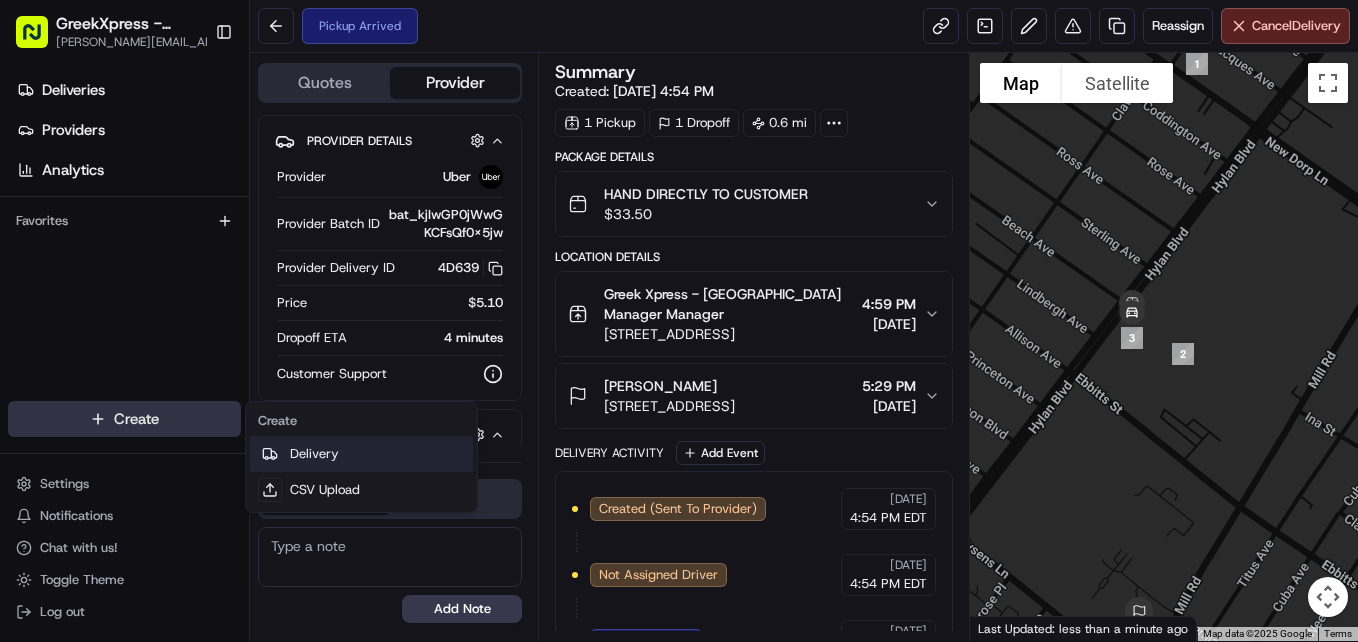 click on "Delivery" at bounding box center [361, 454] 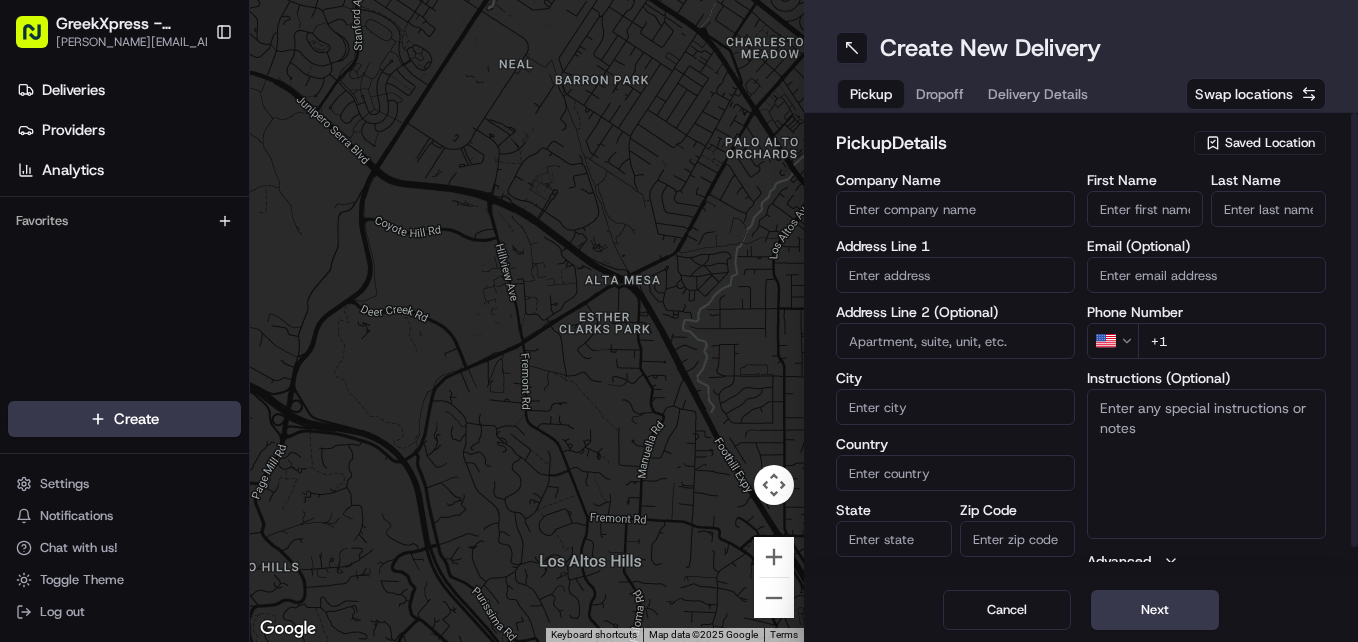 click on "Swap locations" at bounding box center (1244, 94) 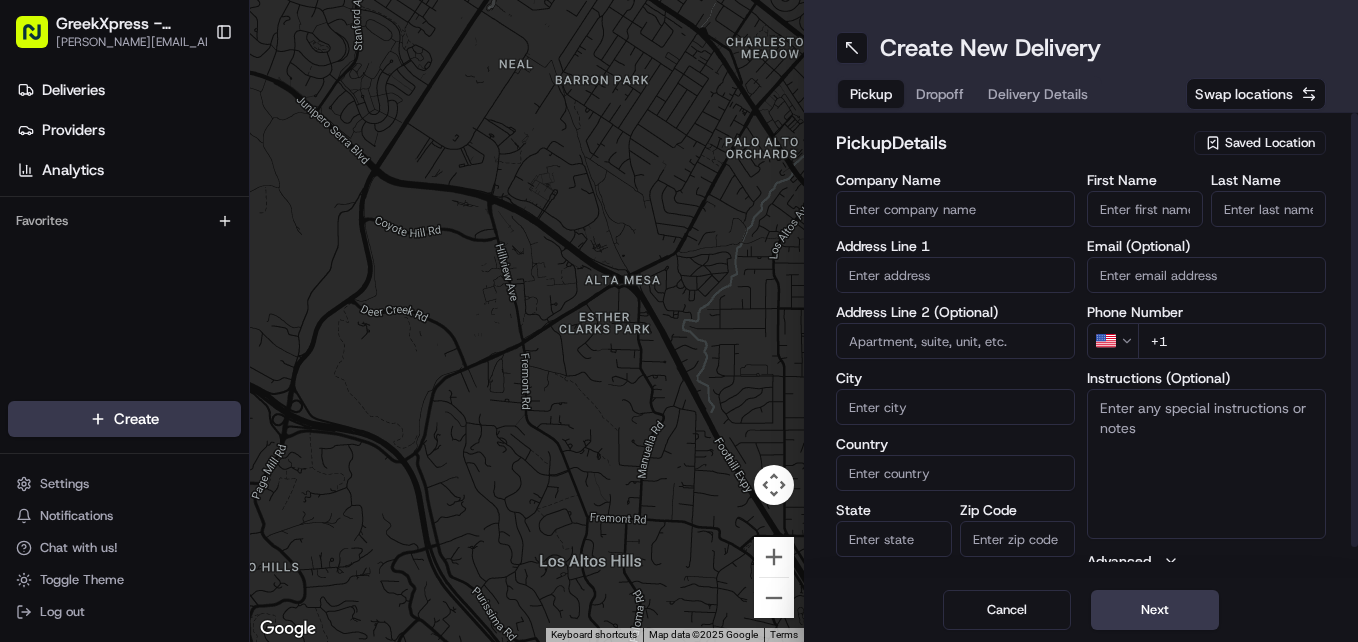 click on "Saved Location" at bounding box center [1270, 143] 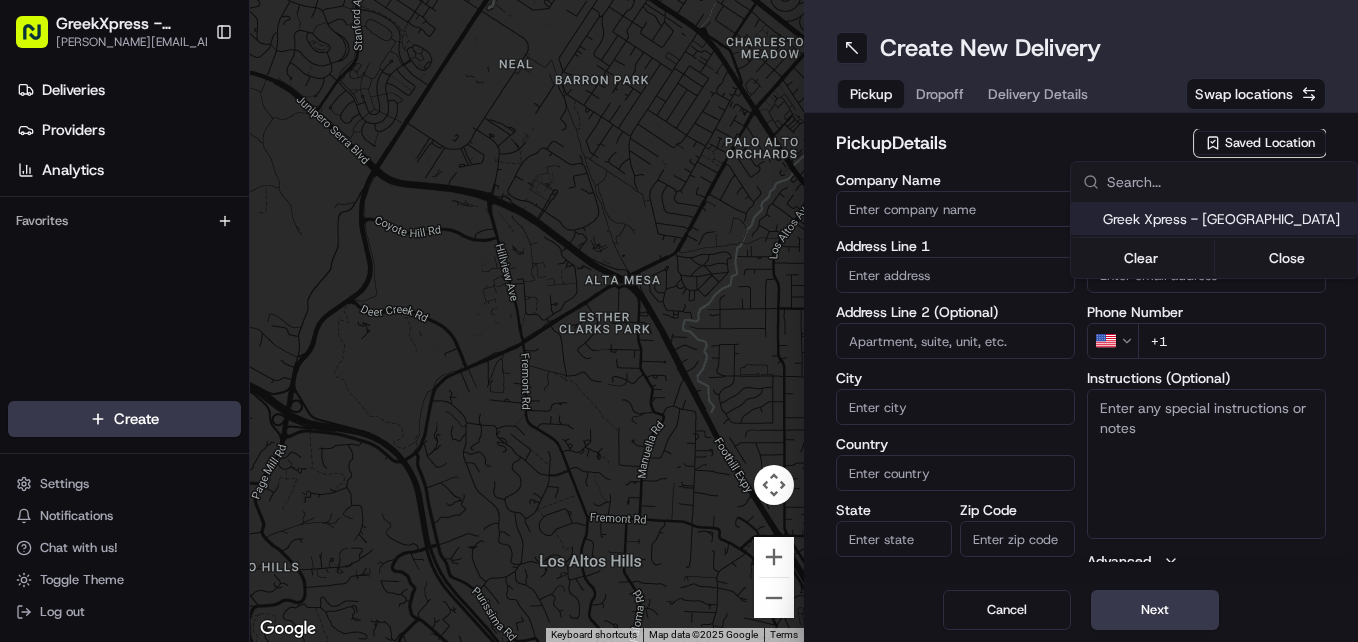 click on "Greek Xpress - [GEOGRAPHIC_DATA]" at bounding box center [1226, 219] 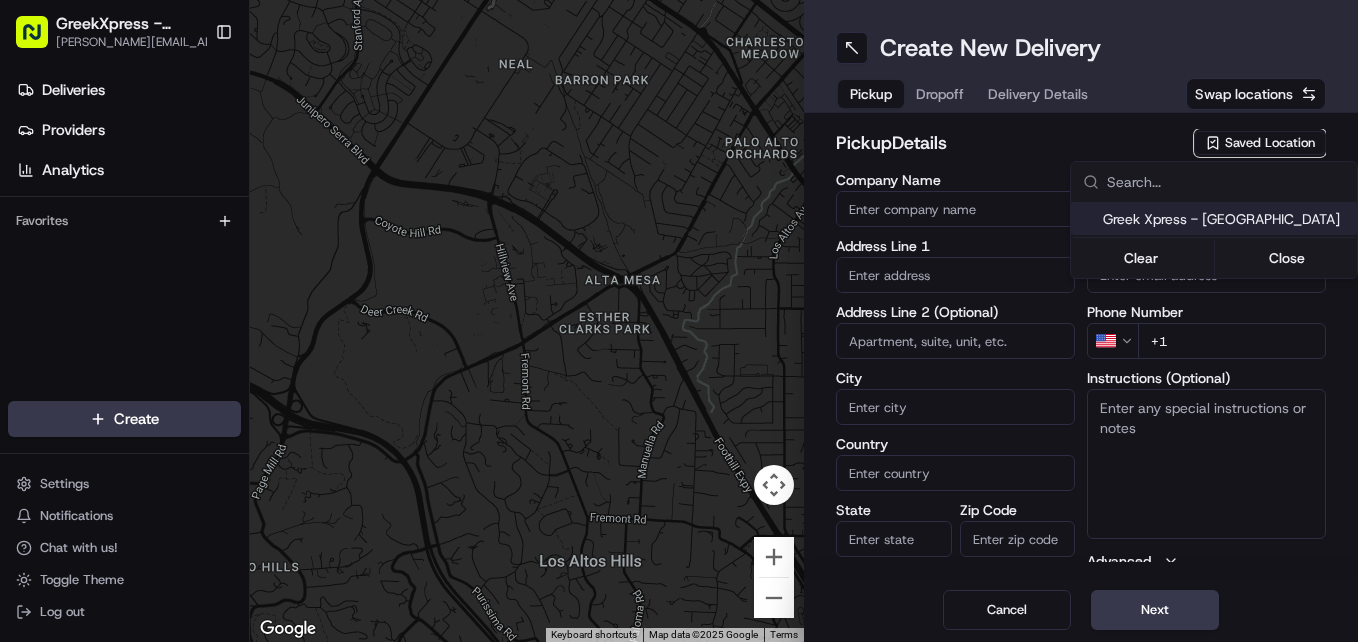 type on "NY" 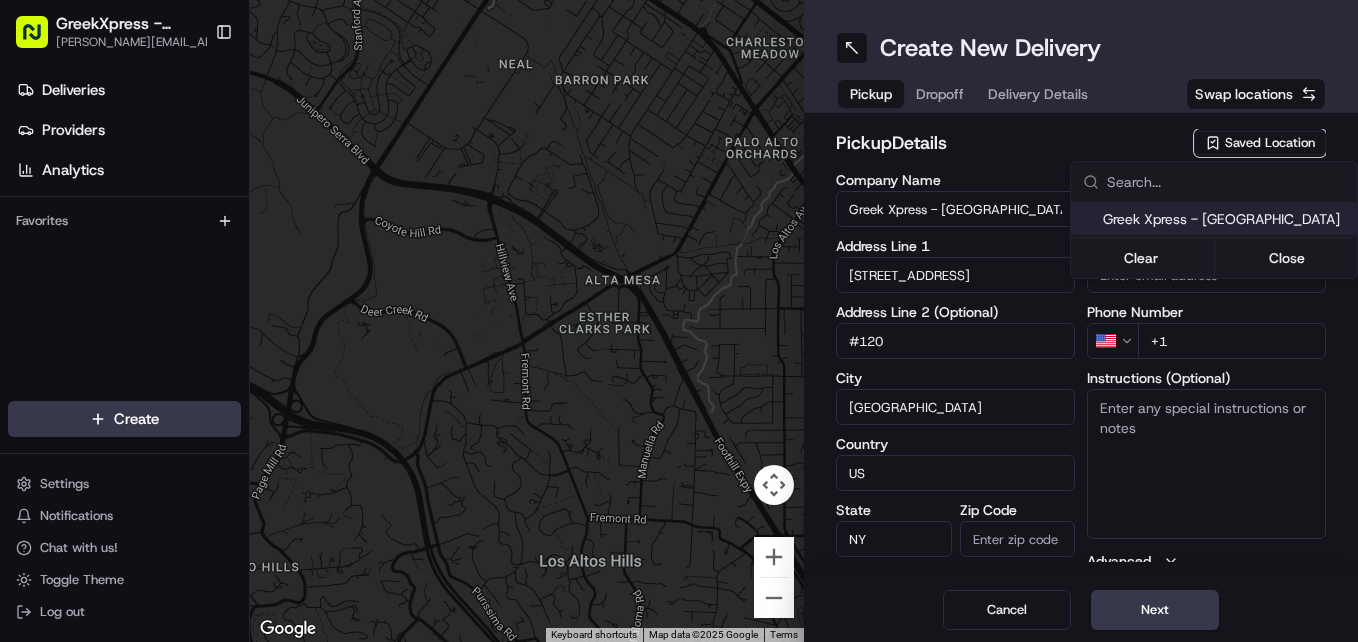 type on "10306" 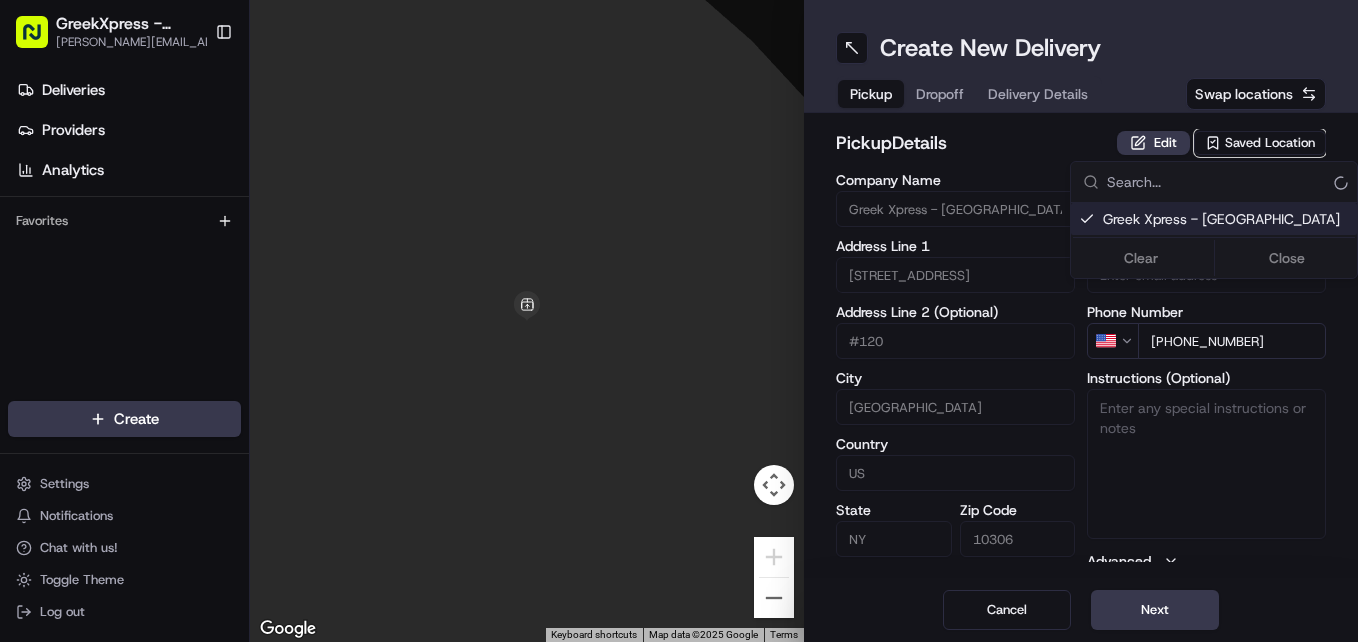 click on "GreekXpress - Staten Island [EMAIL_ADDRESS][DOMAIN_NAME] Toggle Sidebar Deliveries Providers Analytics Favorites Main Menu Members & Organization Organization Users Roles Preferences Customization Tracking Orchestration Automations Dispatch Strategy Locations Pickup Locations Dropoff Locations Billing Billing Refund Requests Integrations Notification Triggers Webhooks API Keys Request Logs Create Settings Notifications Chat with us! Toggle Theme Log out To navigate the map with touch gestures double-tap and hold your finger on the map, then drag the map. ← Move left → Move right ↑ Move up ↓ Move down + Zoom in - Zoom out Home Jump left by 75% End Jump right by 75% Page Up Jump up by 75% Page Down Jump down by 75% Keyboard shortcuts Map Data Map data ©2025 Google Map data ©2025 Google 2 m  Click to toggle between metric and imperial units Terms Report a map error Create New Delivery Pickup Dropoff Delivery Details Swap locations pickup  Details  Edit Saved Location Company Name #120 City [GEOGRAPHIC_DATA]" at bounding box center [679, 321] 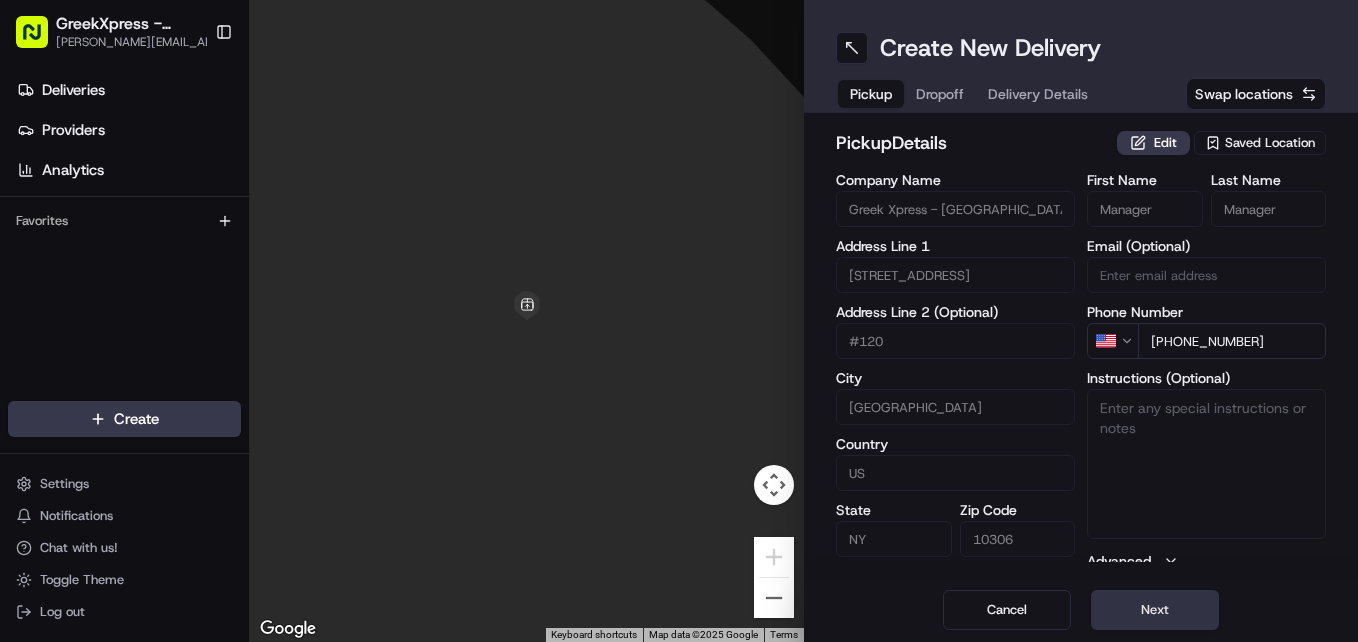 click on "Next" at bounding box center [1155, 610] 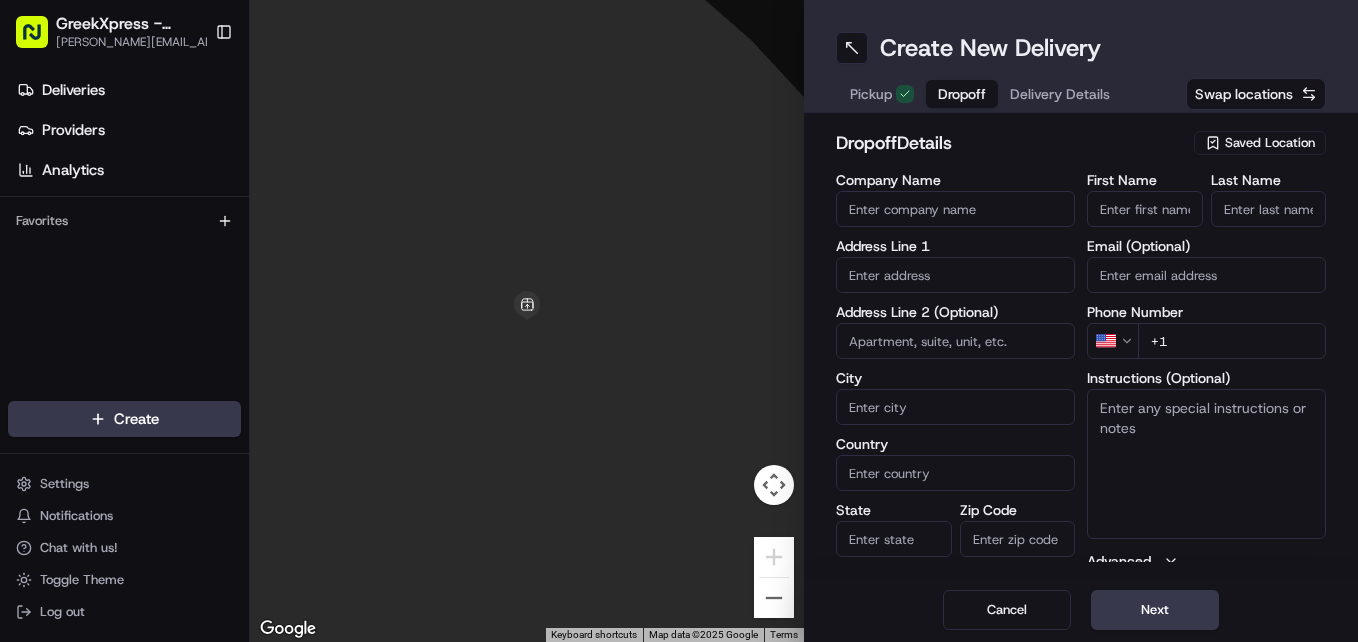 click on "First Name" at bounding box center (1145, 209) 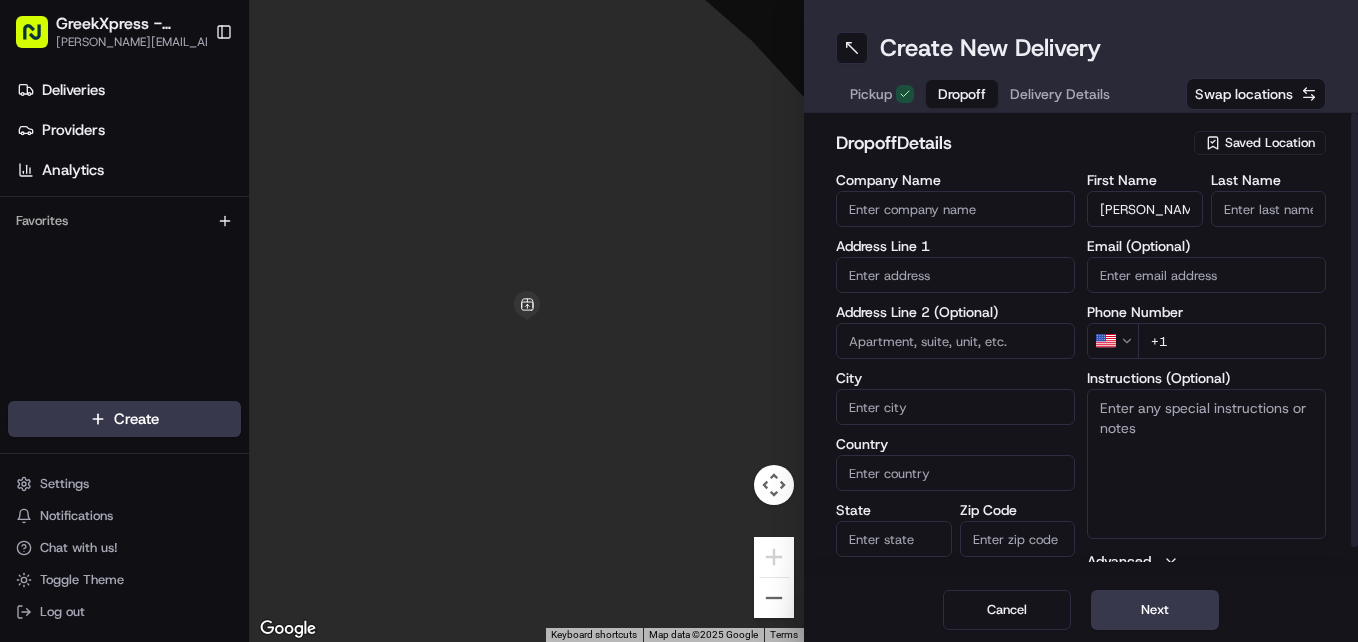 type on "[PERSON_NAME]" 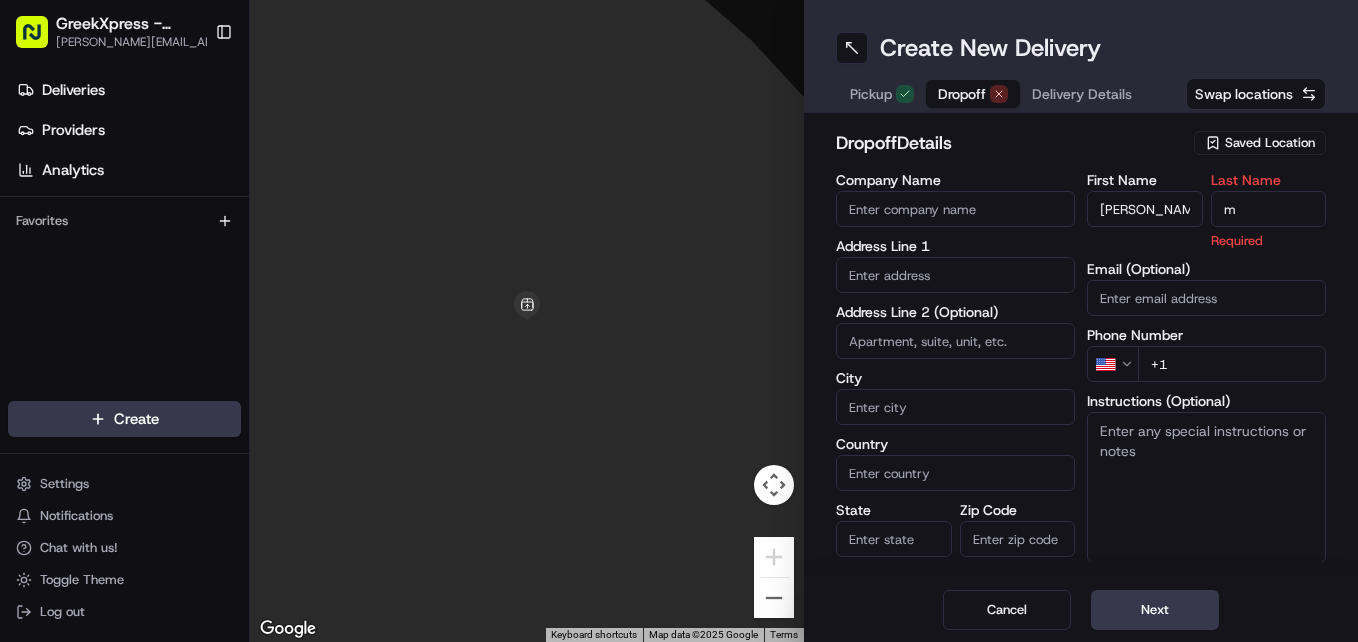 type on "m" 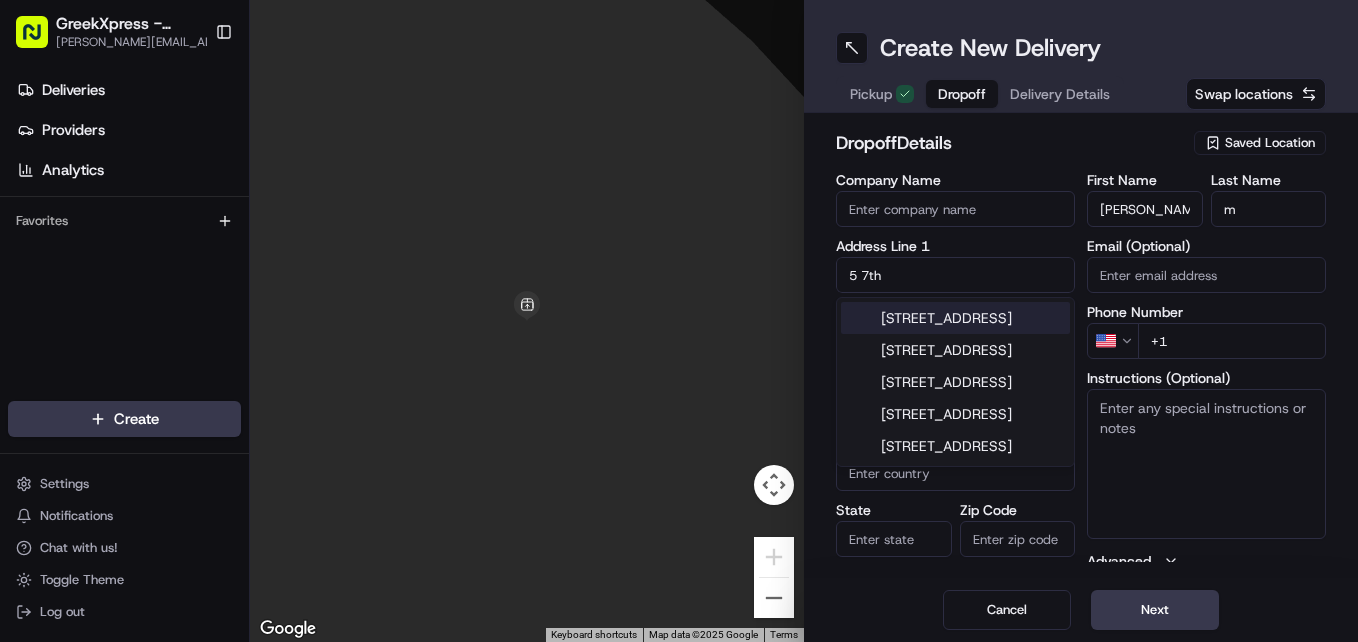 click on "[STREET_ADDRESS]" at bounding box center [955, 318] 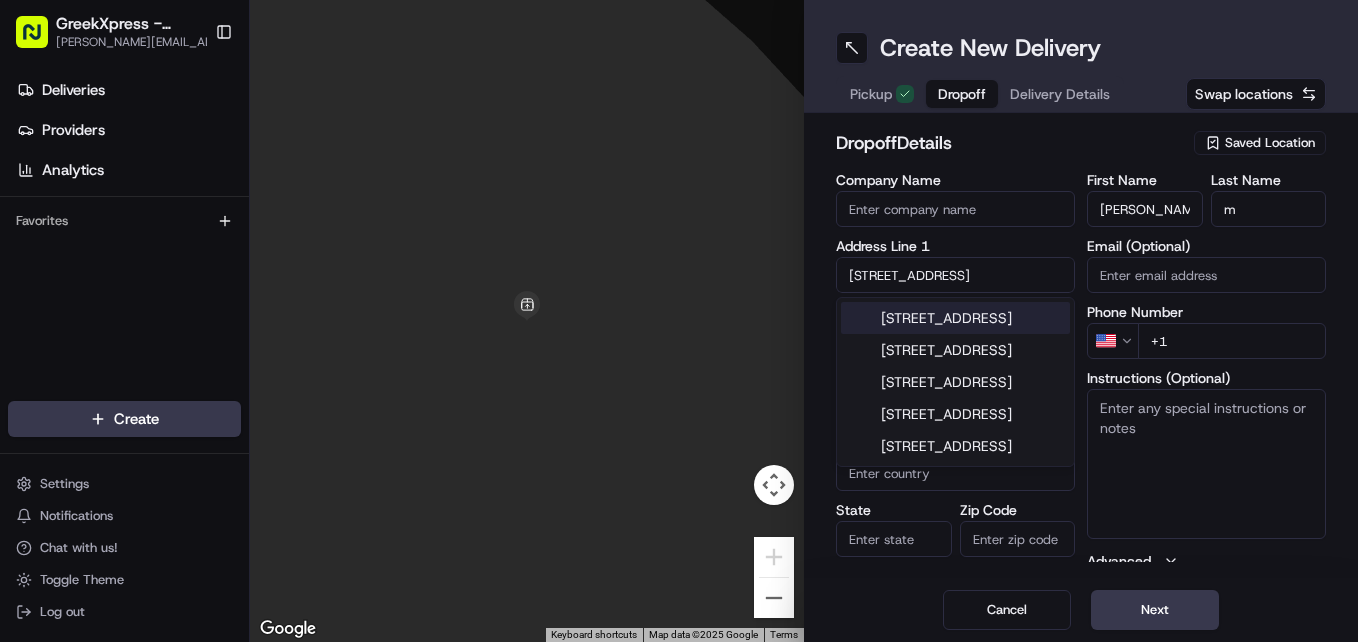 type on "[STREET_ADDRESS]" 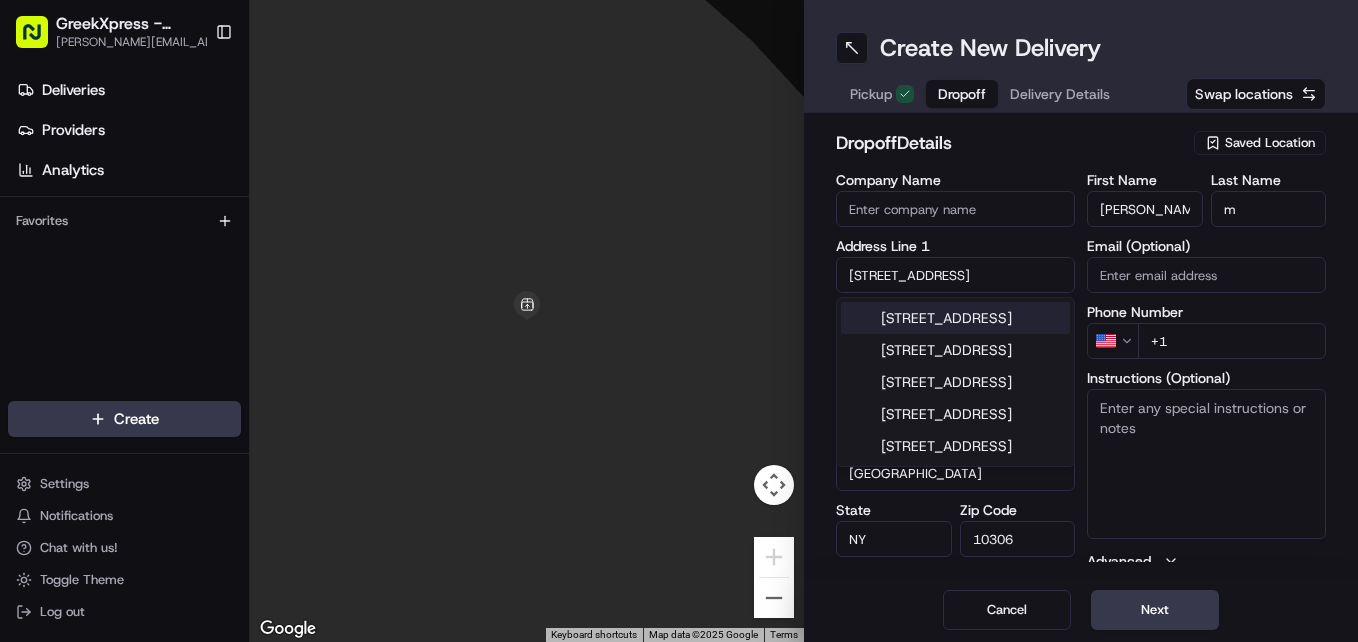 type on "[STREET_ADDRESS]" 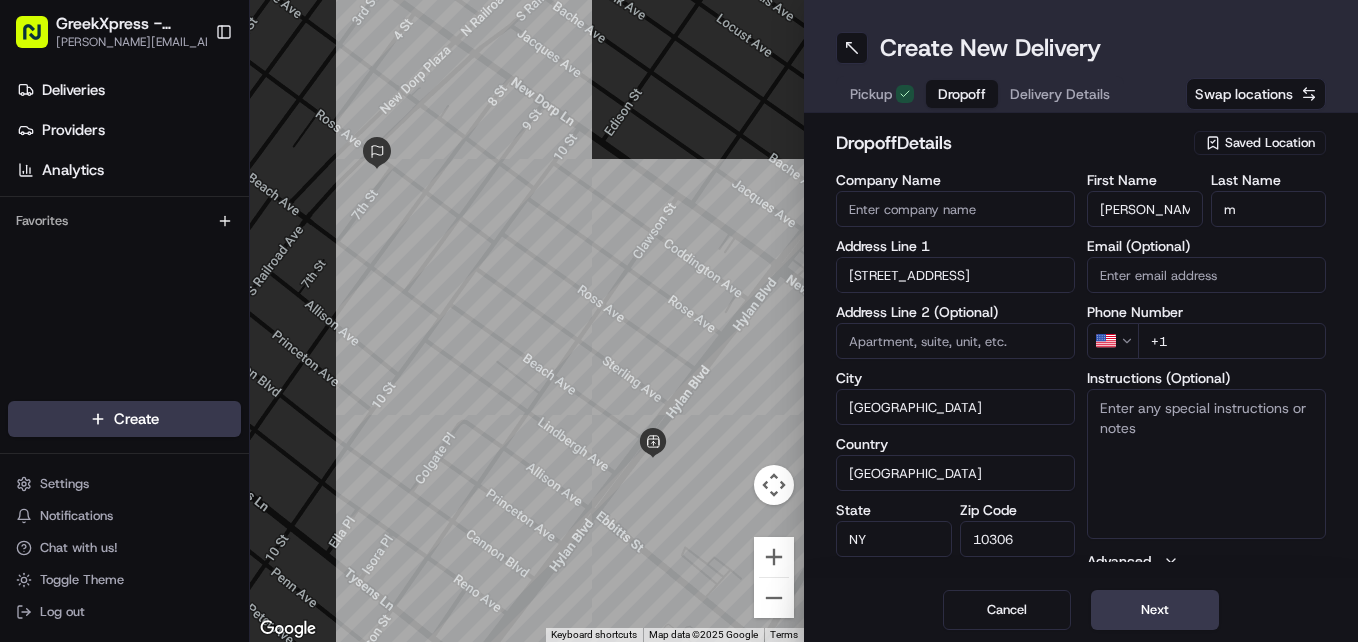click on "+1" at bounding box center (1232, 341) 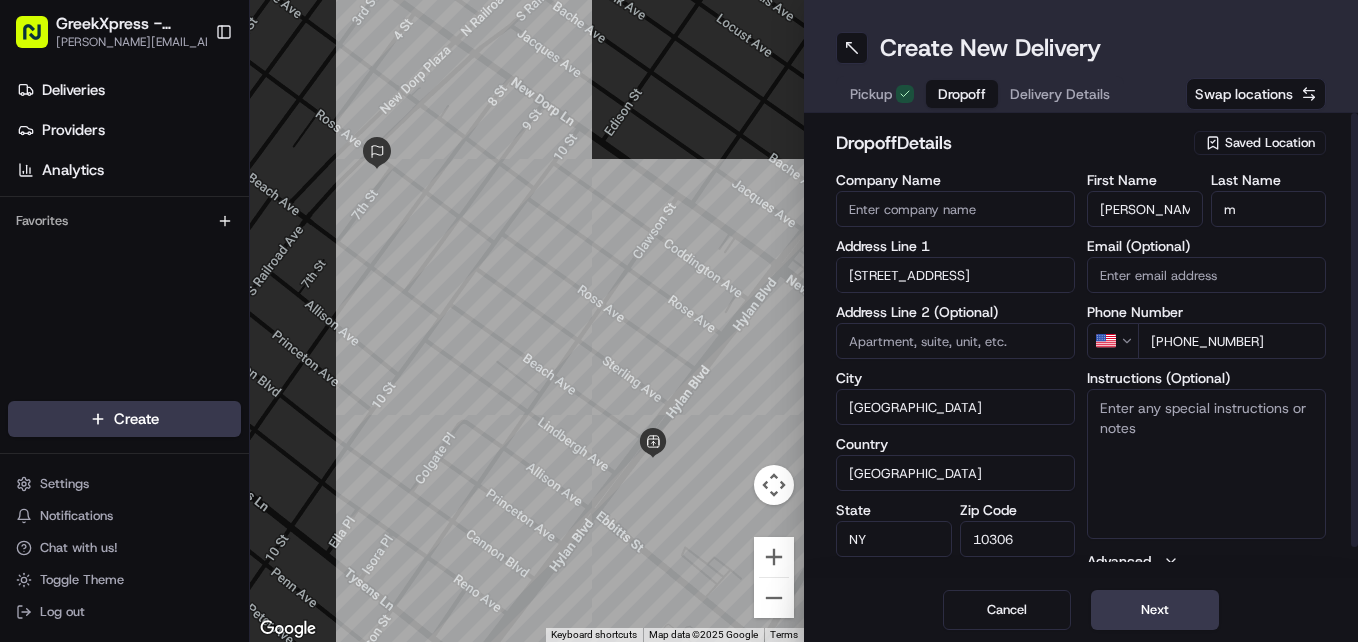 type on "[PHONE_NUMBER]" 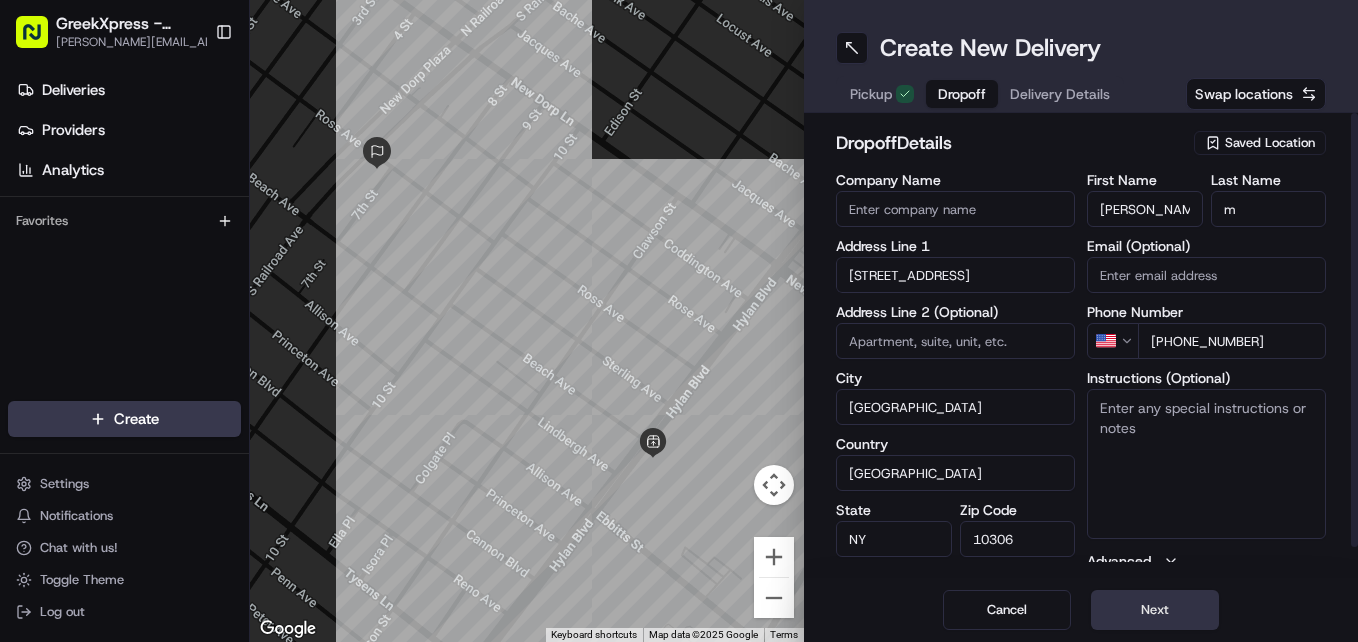click on "Next" at bounding box center (1155, 610) 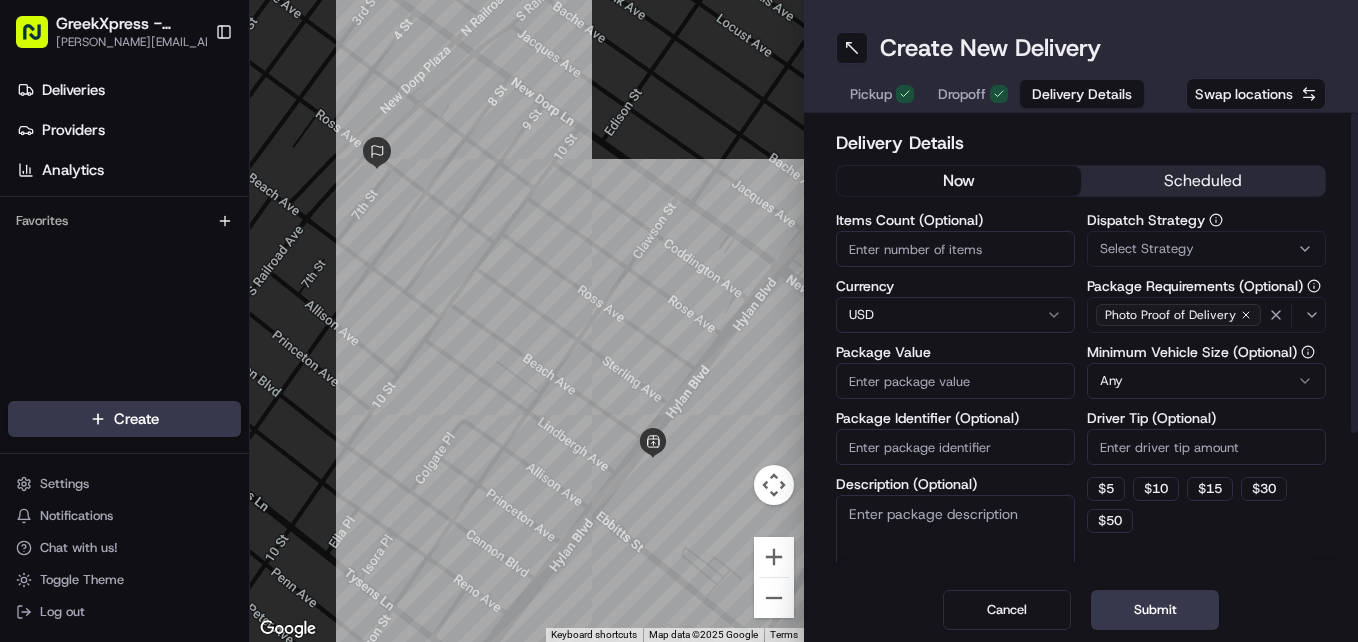 click on "Driver Tip (Optional)" at bounding box center (1206, 447) 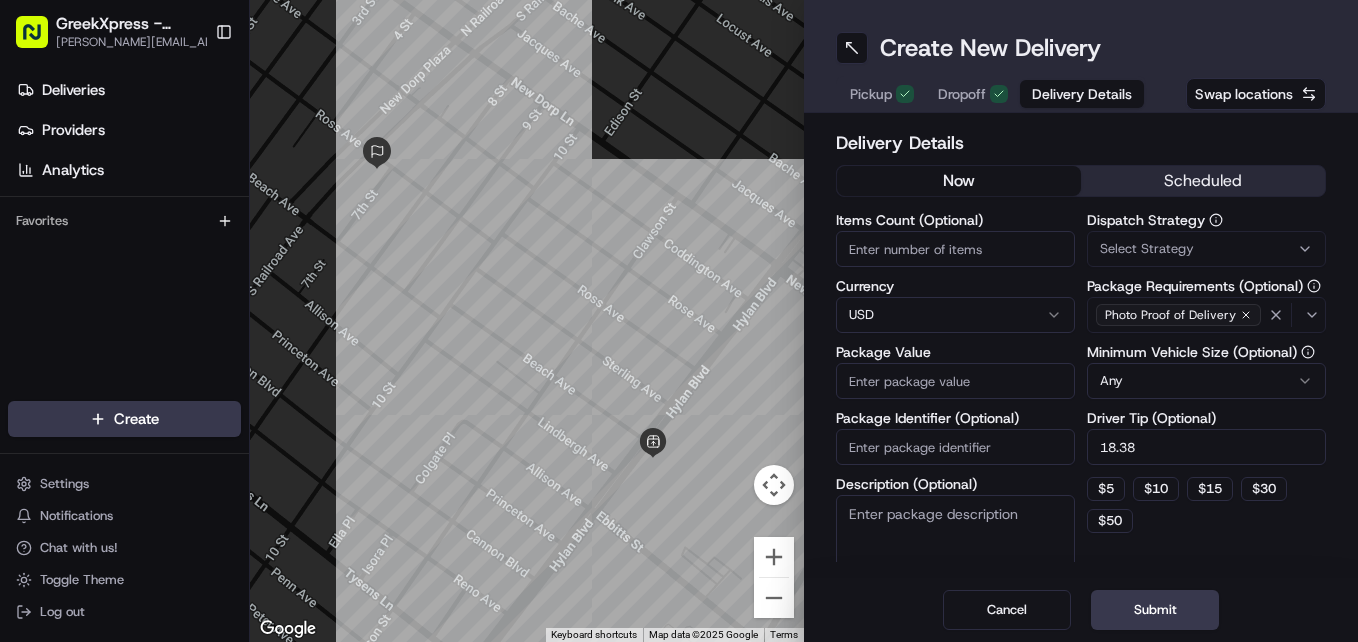 type on "18.38" 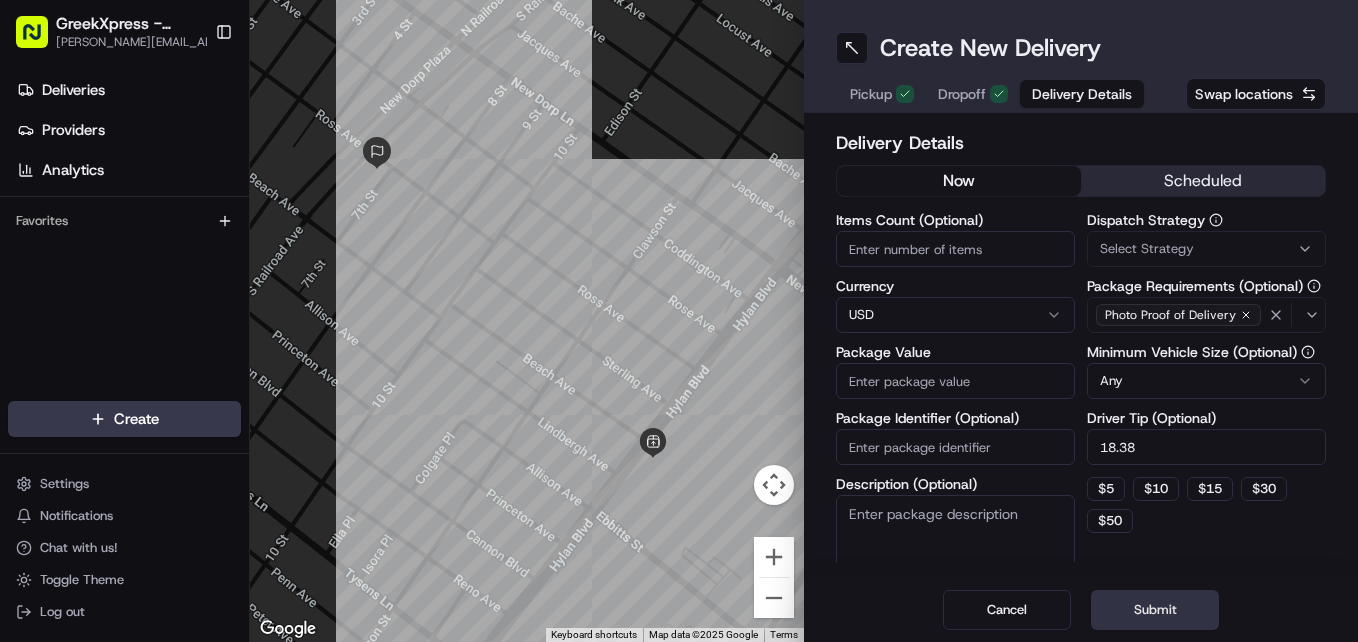 click on "Submit" at bounding box center [1155, 610] 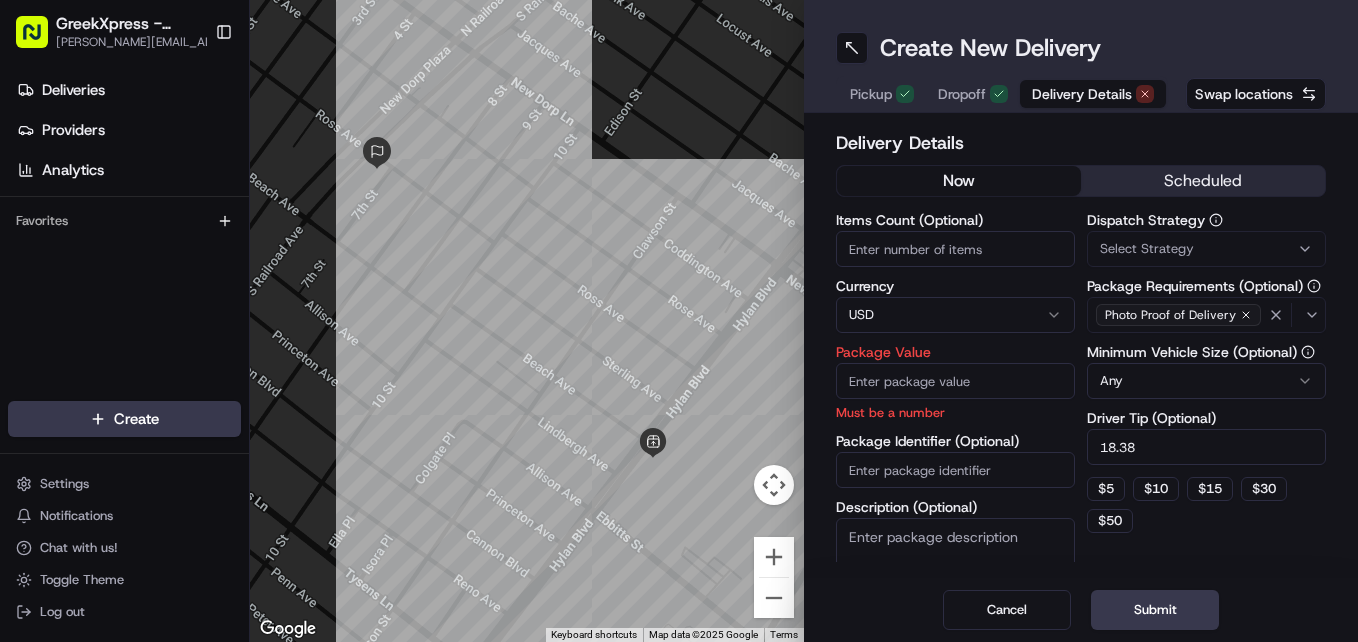 click on "Package Value" at bounding box center [955, 381] 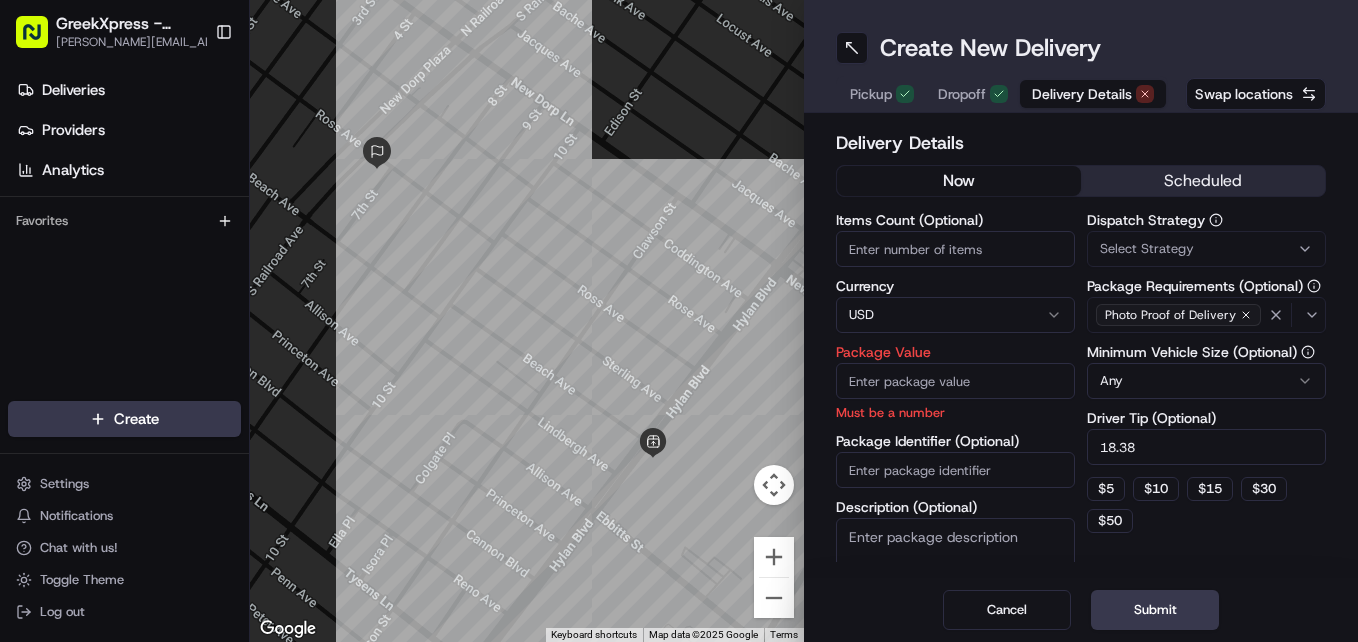 type on "2" 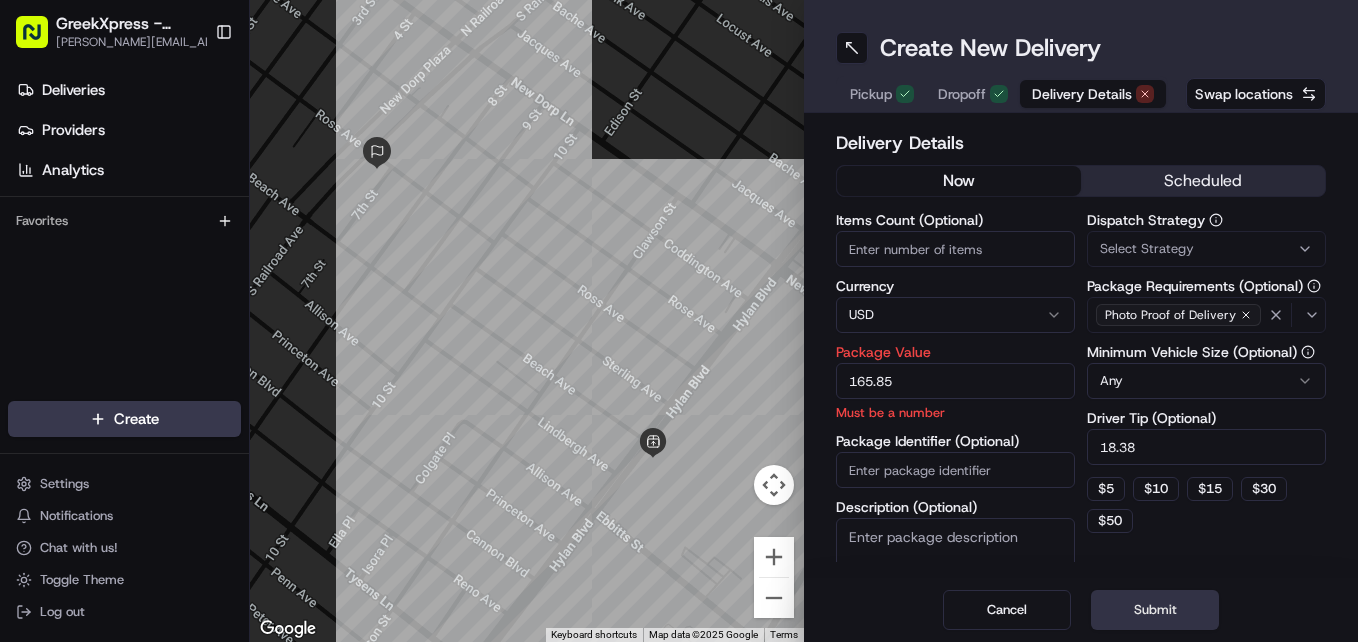 type on "165.85" 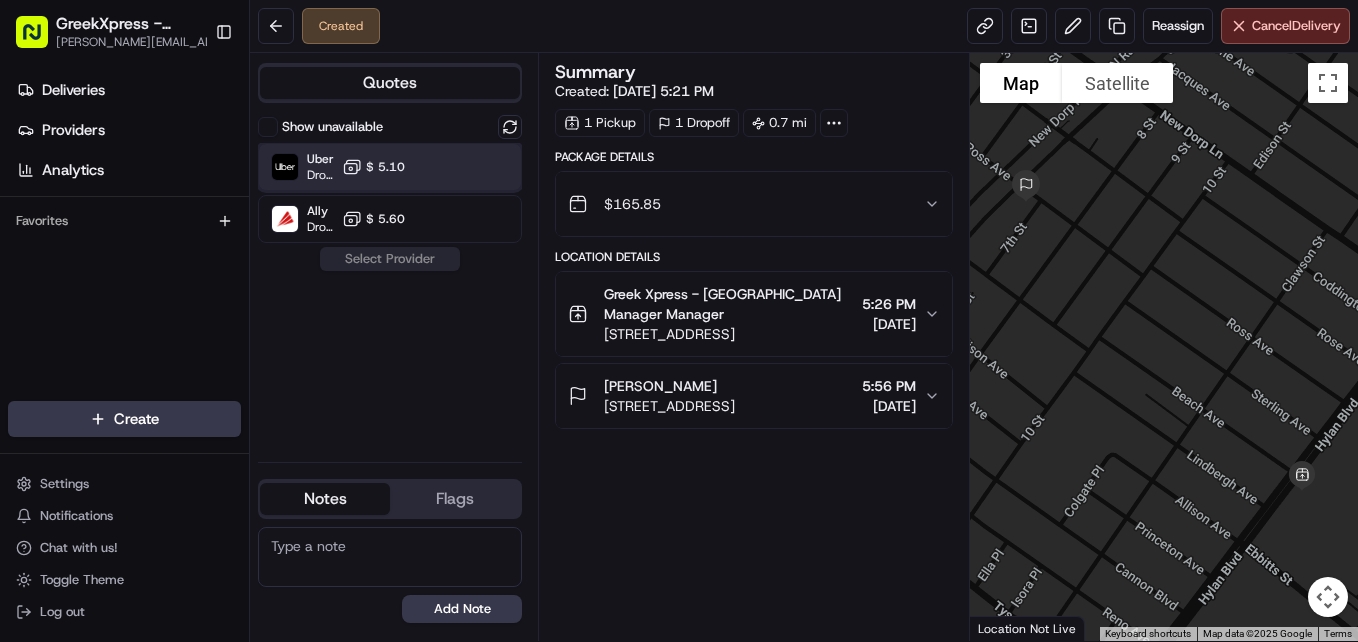 click on "Uber" at bounding box center [320, 159] 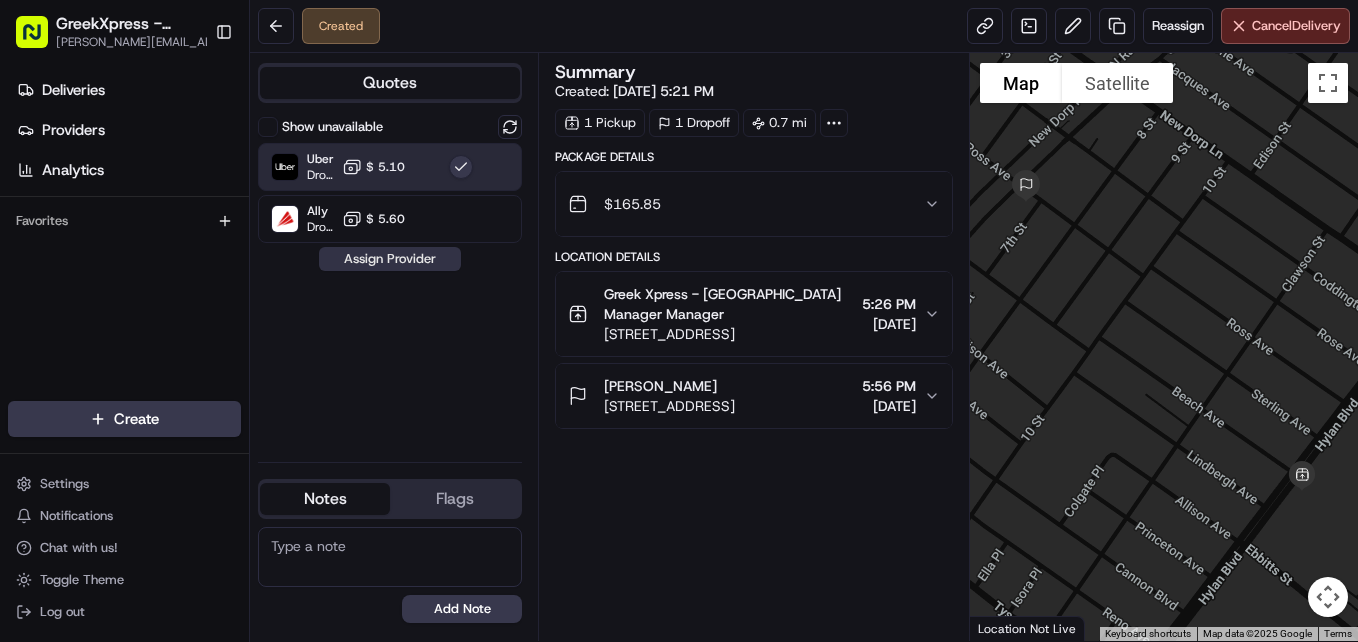 click on "Assign Provider" at bounding box center [390, 259] 